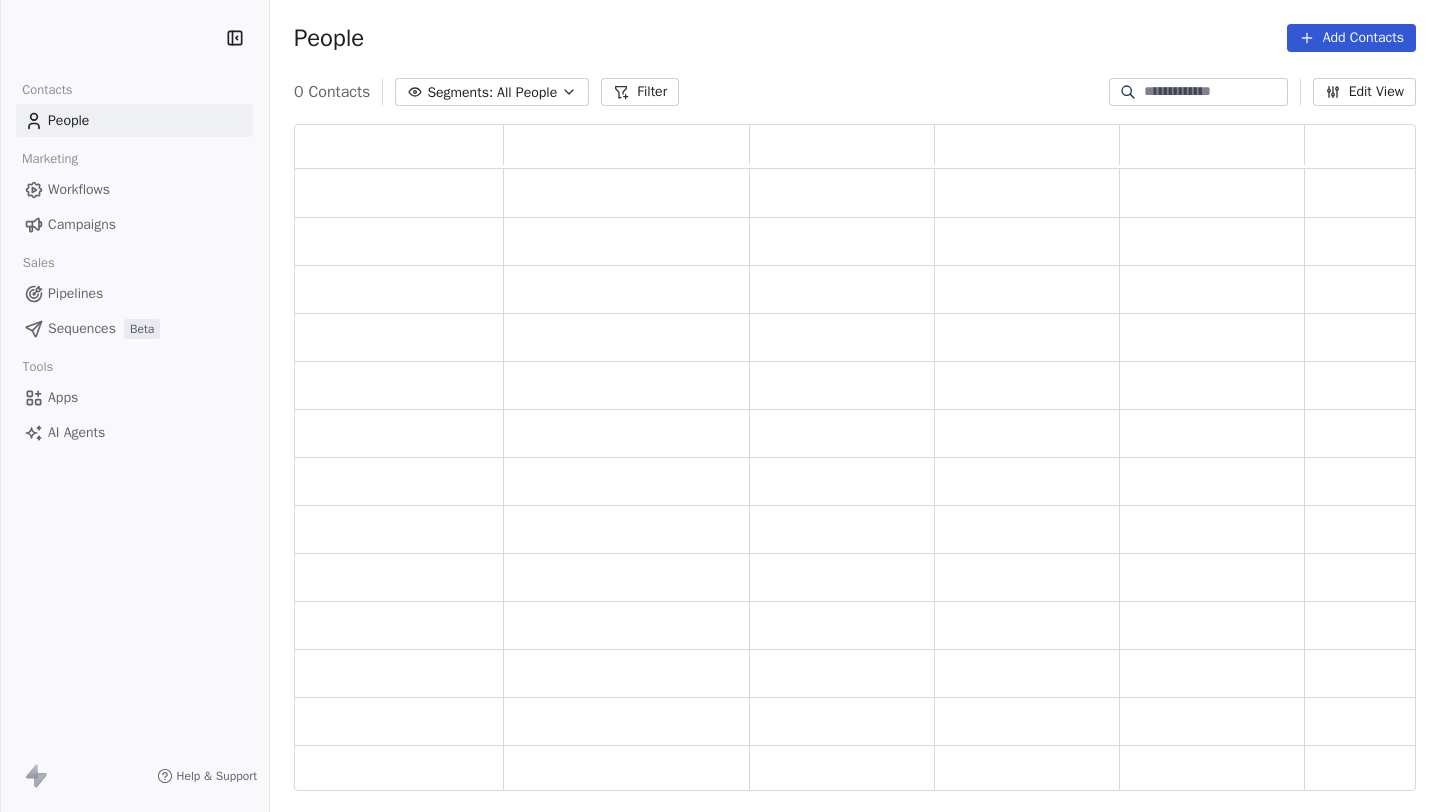 scroll, scrollTop: 0, scrollLeft: 0, axis: both 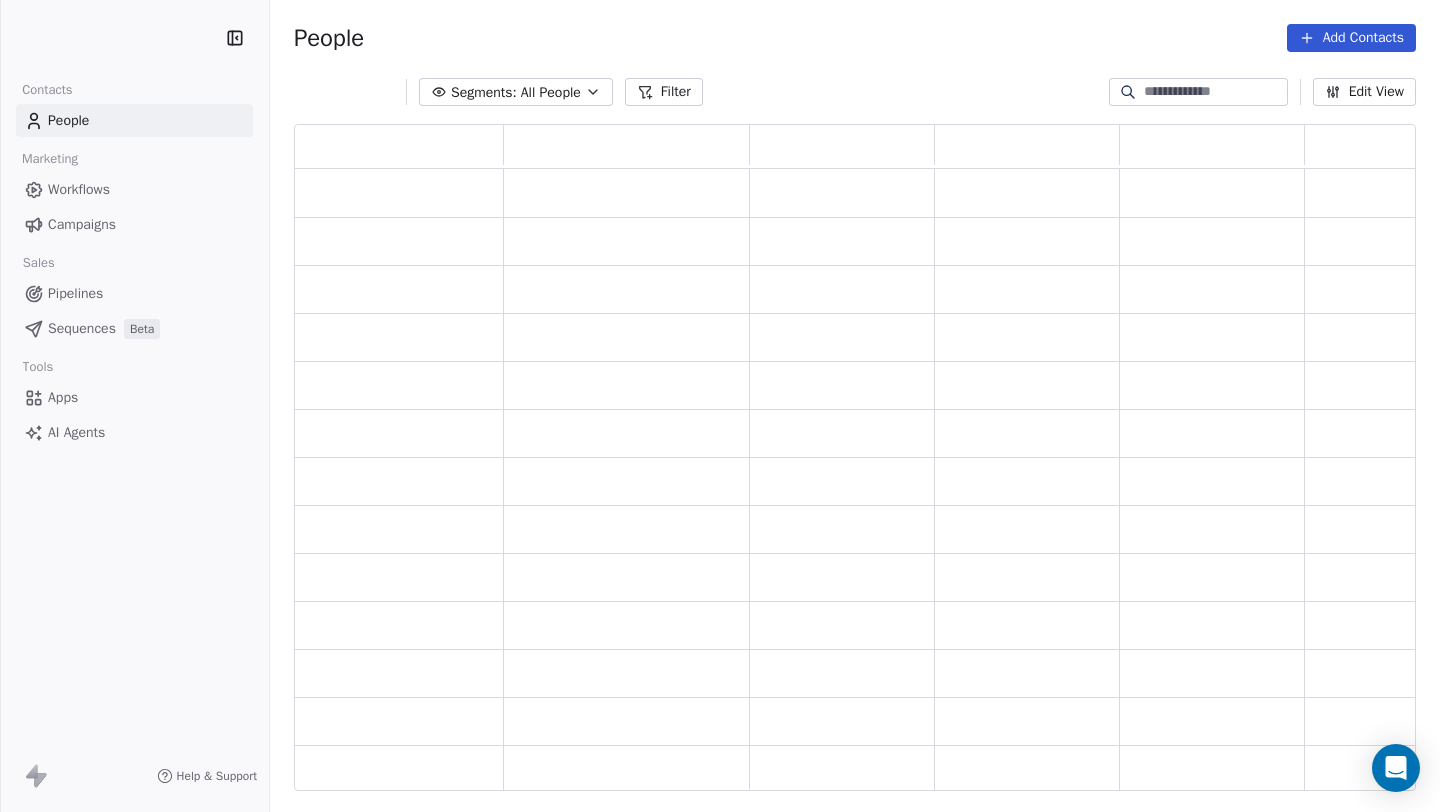 click on "All People" at bounding box center (551, 92) 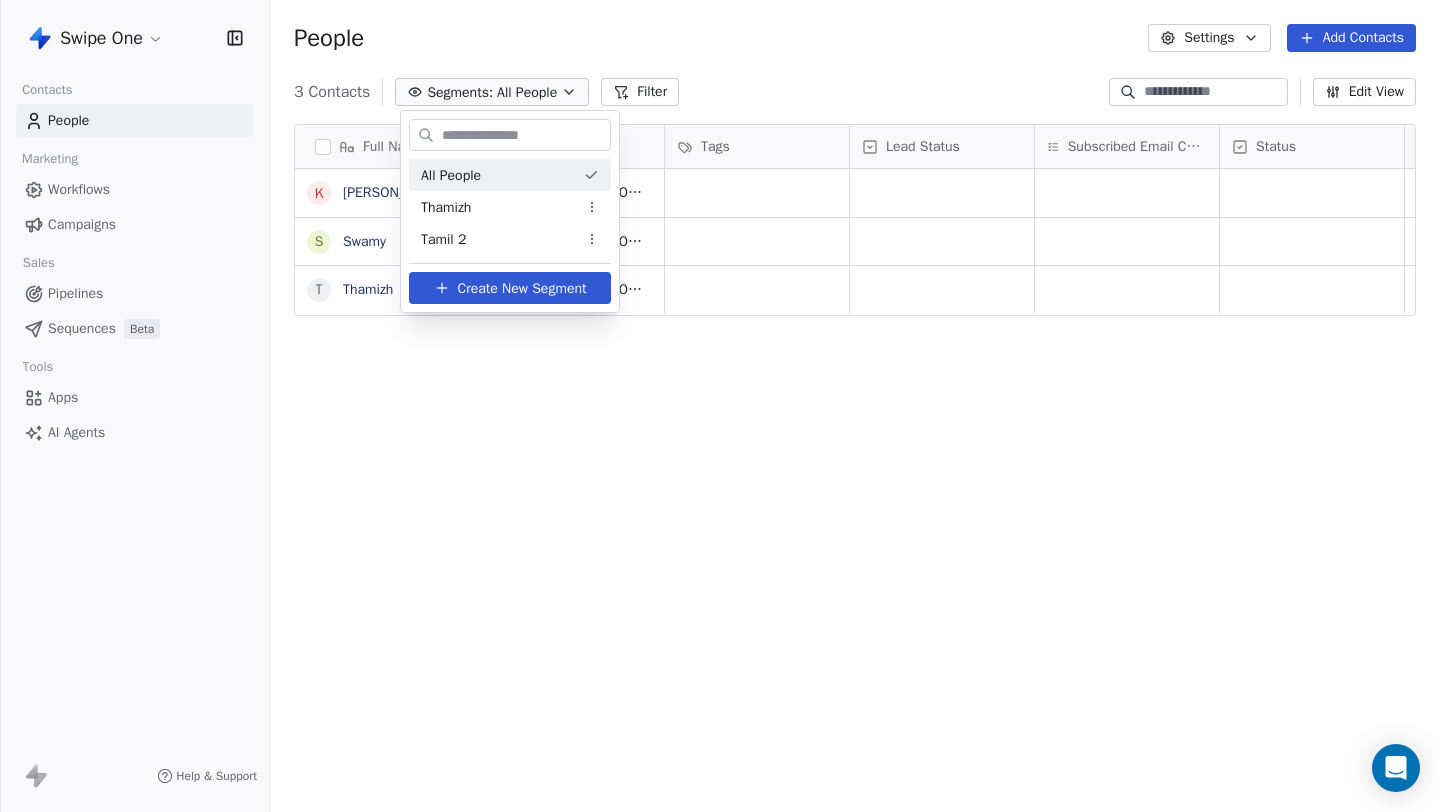 scroll, scrollTop: 1, scrollLeft: 1, axis: both 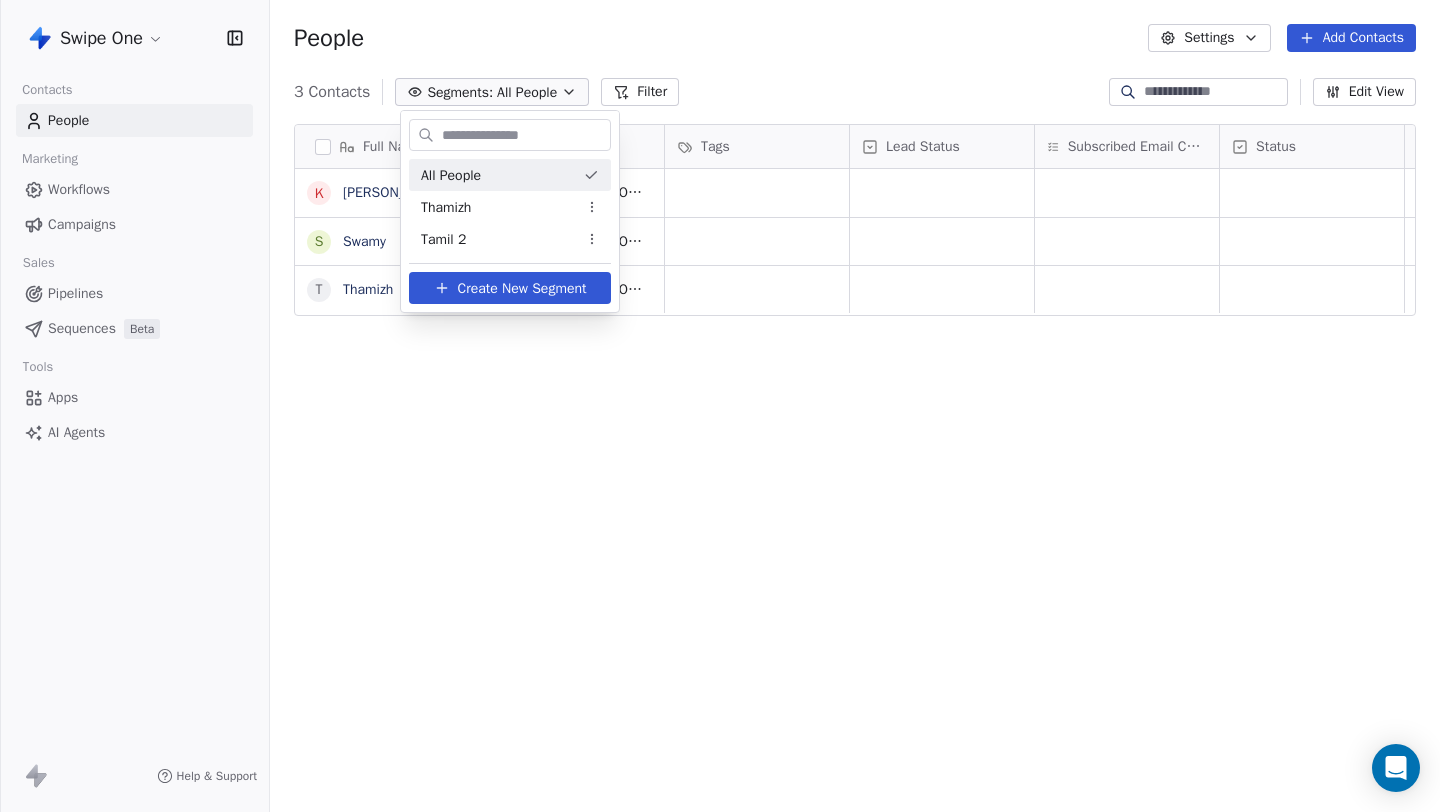 type on "*" 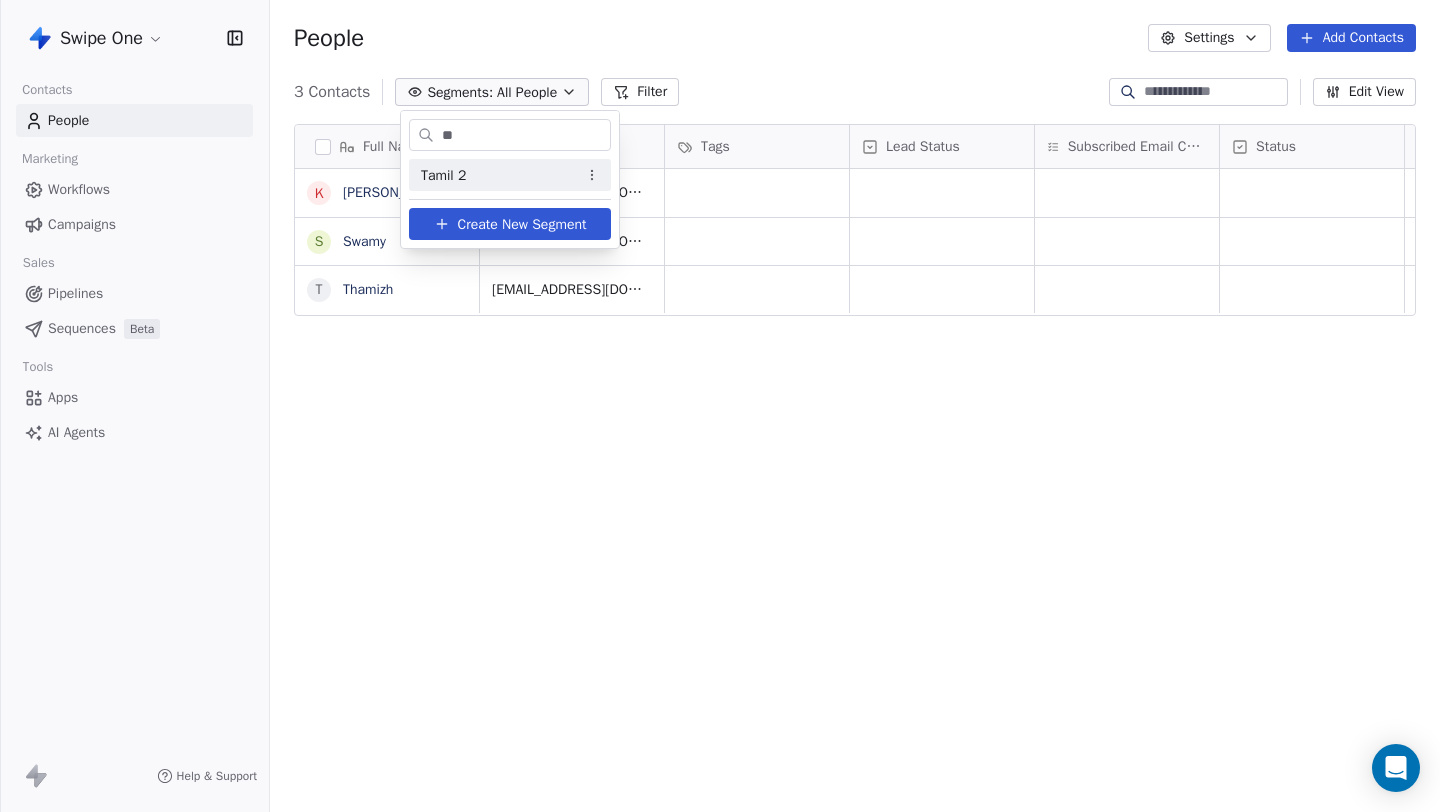 type on "*" 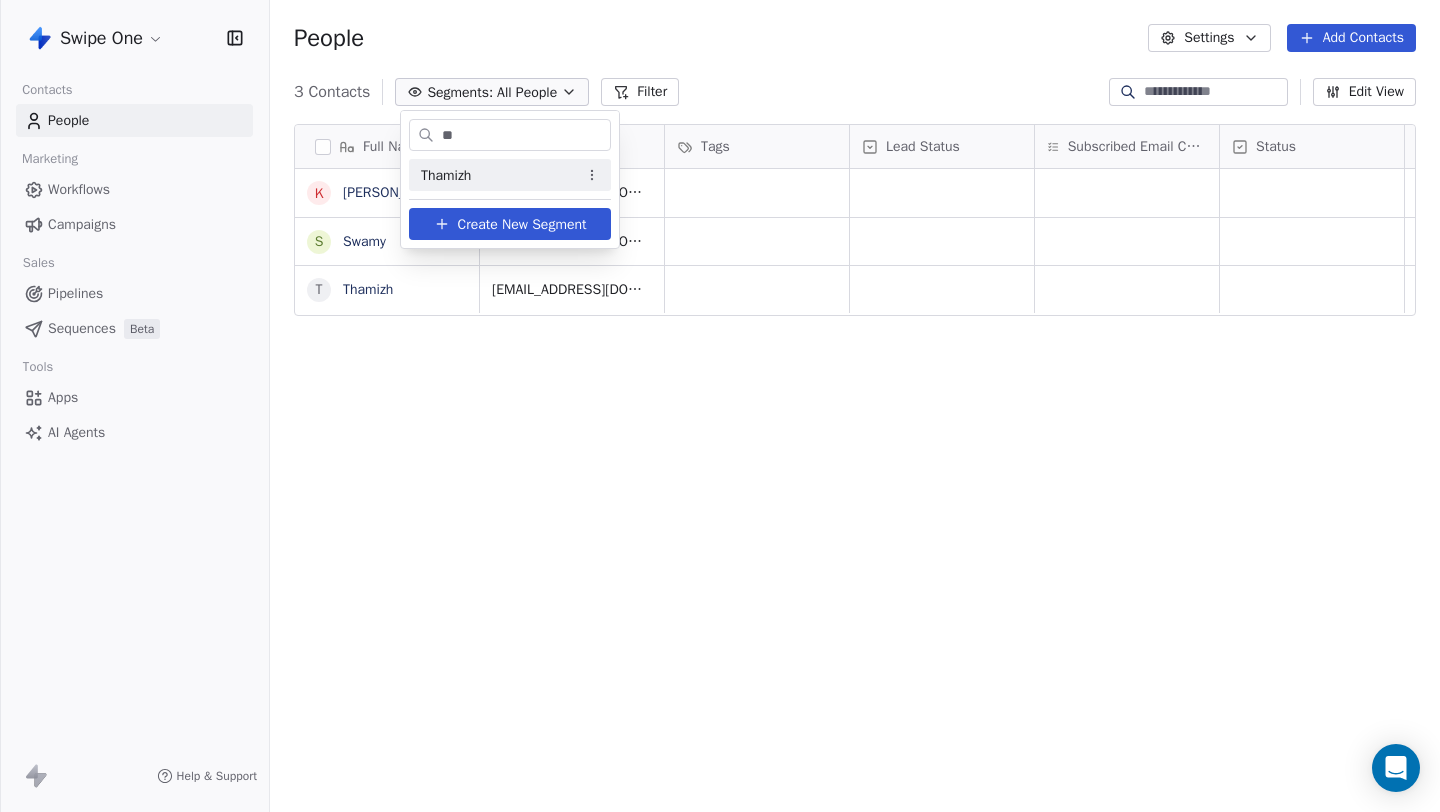 type on "*" 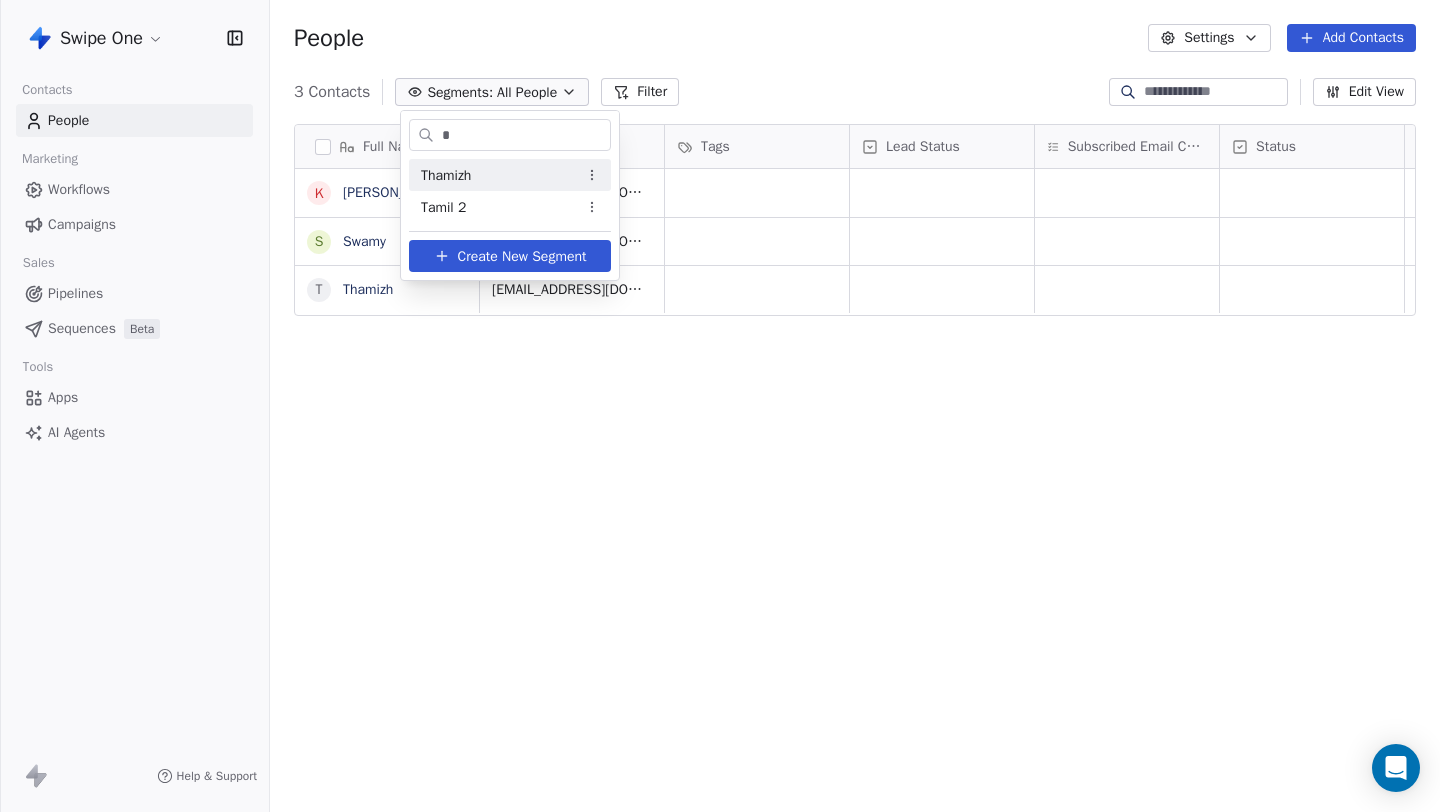 type 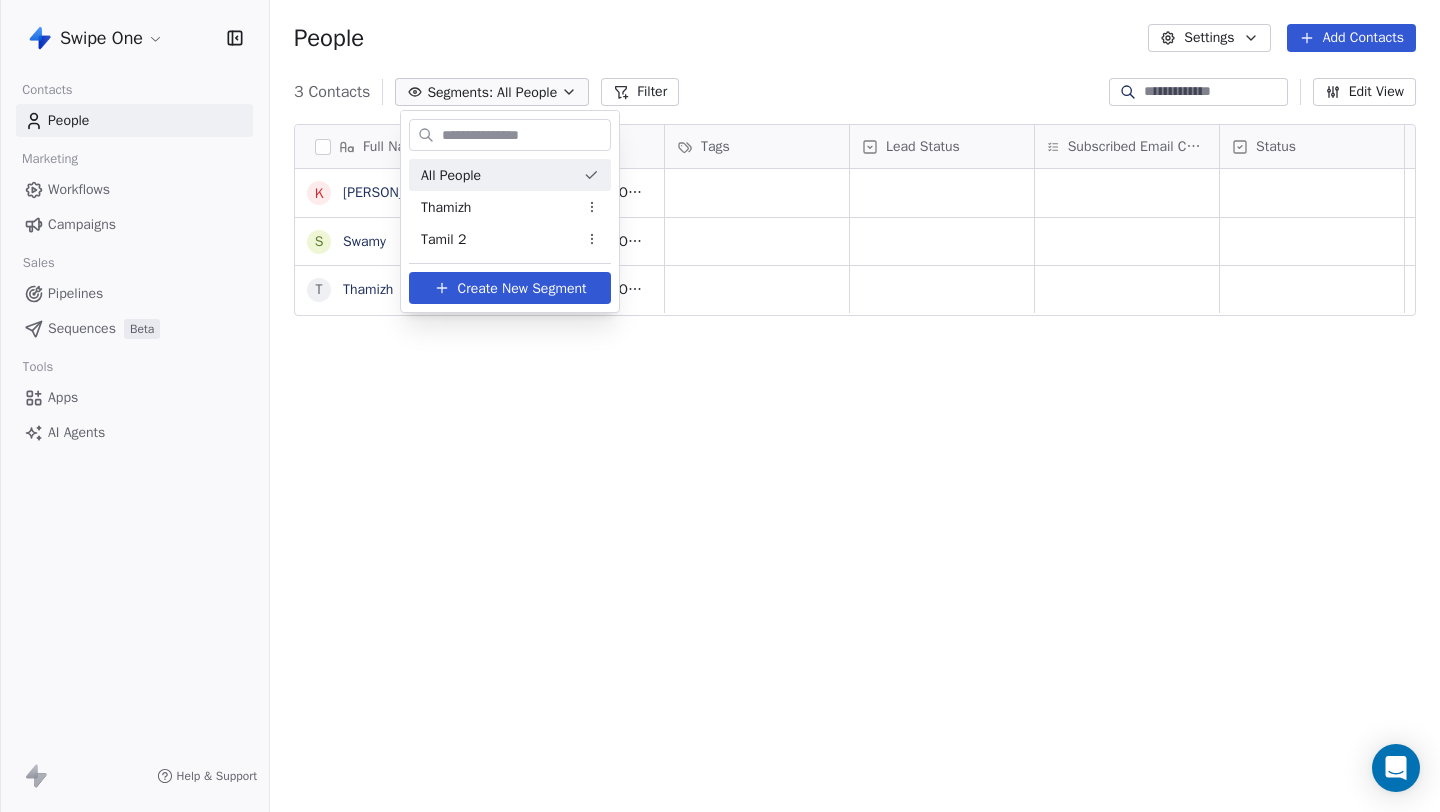 click on "Swipe One Contacts People Marketing Workflows Campaigns Sales Pipelines Sequences Beta Tools Apps AI Agents Help & Support People Settings  Add Contacts 3 Contacts Segments: All People Filter  Edit View Tag Add to Sequence Full Name K Ken S Swamy T Thamizh Email Tags Lead Status Subscribed Email Categories Status adityapk1998@gmail.com swami@swipepages.com thamizh@swipepages.com
To pick up a draggable item, press the space bar.
While dragging, use the arrow keys to move the item.
Press space again to drop the item in its new position, or press escape to cancel.
All People Thamizh Tamil 2 Create New Segment" at bounding box center [720, 406] 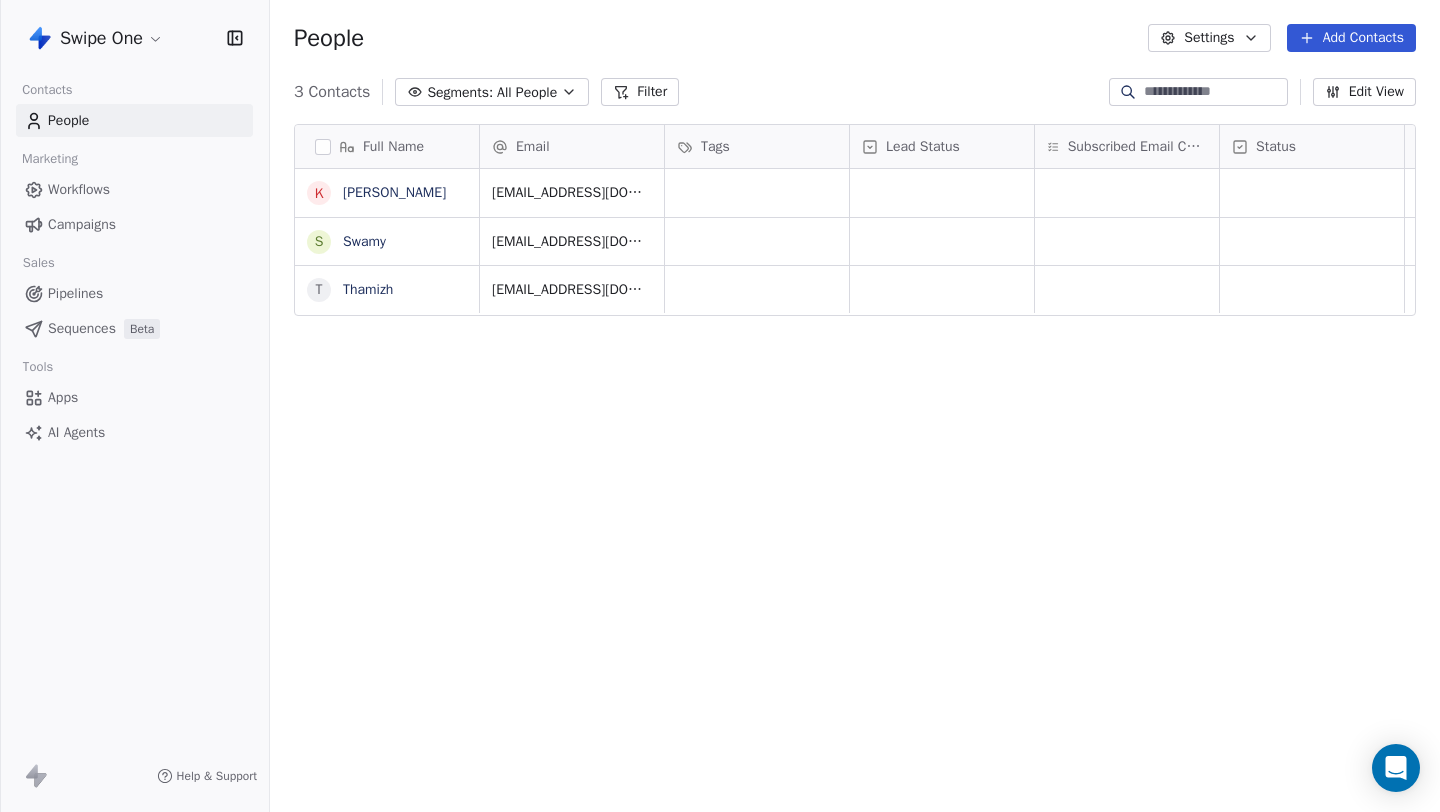 click on "Swipe One Contacts People Marketing Workflows Campaigns Sales Pipelines Sequences Beta Tools Apps AI Agents Help & Support People Settings  Add Contacts 3 Contacts Segments: All People Filter  Edit View Tag Add to Sequence Full Name K Ken S Swamy T Thamizh Email Tags Lead Status Subscribed Email Categories Status adityapk1998@gmail.com swami@swipepages.com thamizh@swipepages.com
To pick up a draggable item, press the space bar.
While dragging, use the arrow keys to move the item.
Press space again to drop the item in its new position, or press escape to cancel." at bounding box center (720, 406) 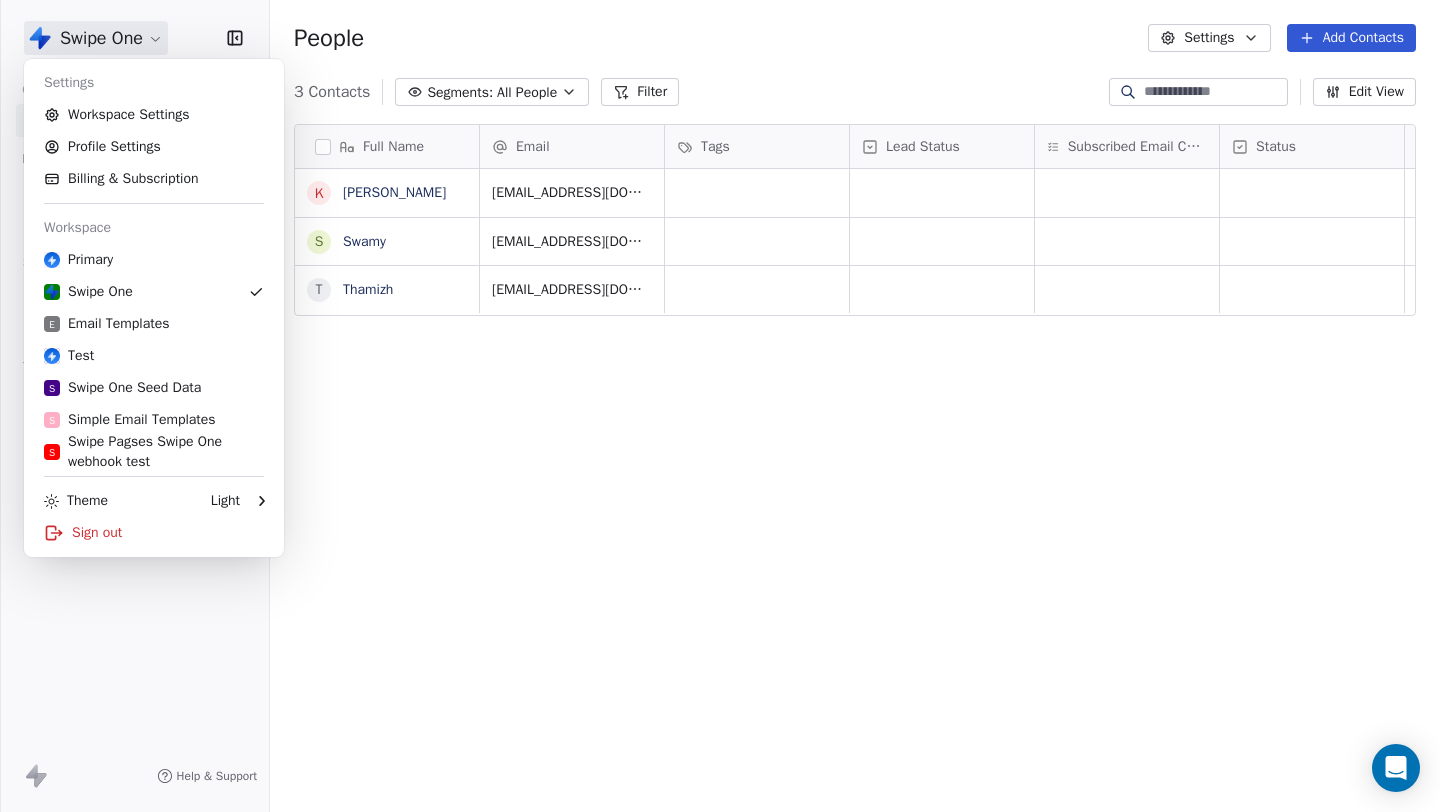 click on "Swipe One Contacts People Marketing Workflows Campaigns Sales Pipelines Sequences Beta Tools Apps AI Agents Help & Support People Settings  Add Contacts 3 Contacts Segments: All People Filter  Edit View Tag Add to Sequence Full Name K Ken S Swamy T Thamizh Email Tags Lead Status Subscribed Email Categories Status adityapk1998@gmail.com swami@swipepages.com thamizh@swipepages.com
To pick up a draggable item, press the space bar.
While dragging, use the arrow keys to move the item.
Press space again to drop the item in its new position, or press escape to cancel.
Settings Workspace Settings Profile Settings Billing & Subscription   Workspace Primary Swipe One E Email Templates Test S Swipe One Seed Data S Simple Email Templates S Swipe Pagses Swipe One webhook test Theme Light Sign out" at bounding box center (720, 406) 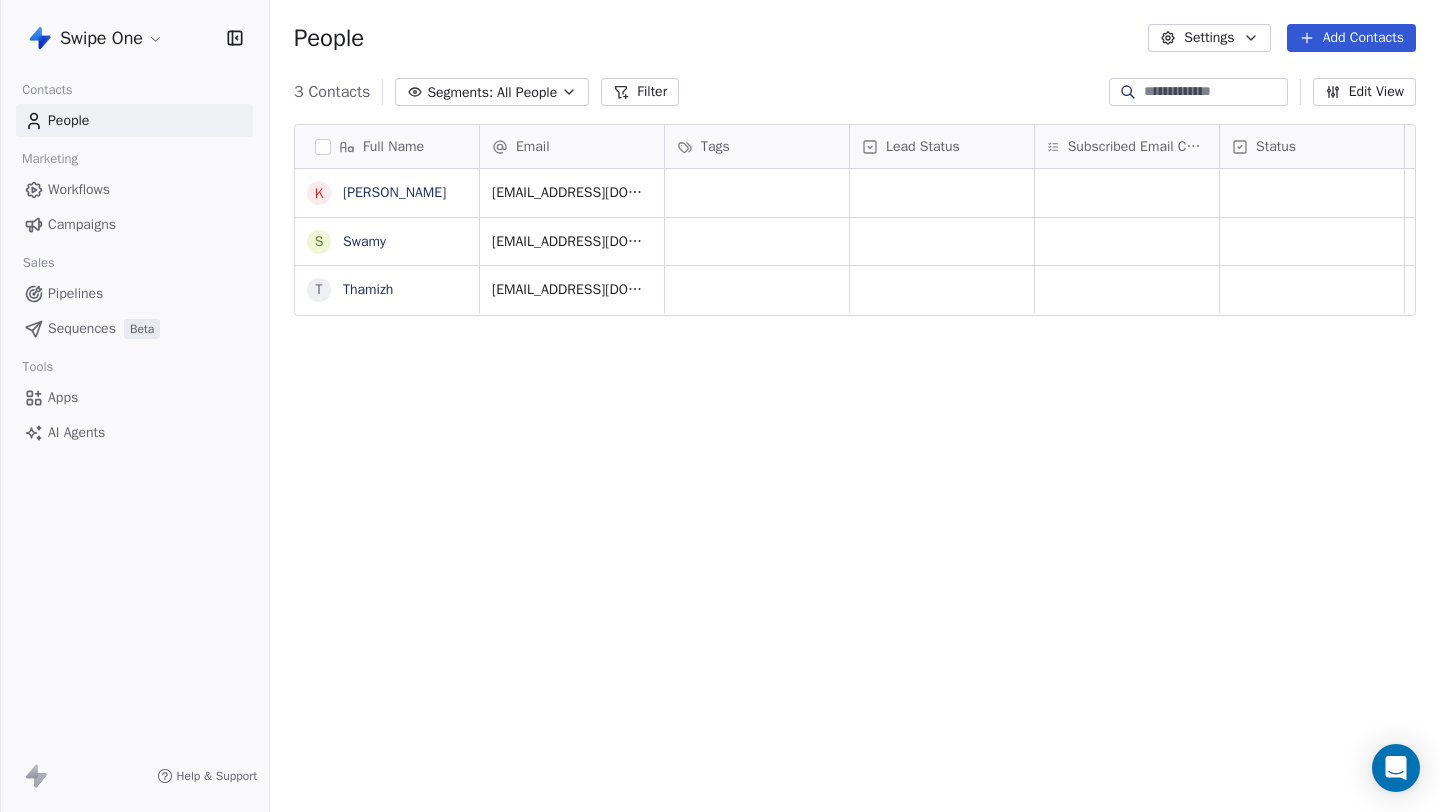 click on "All People" at bounding box center [527, 92] 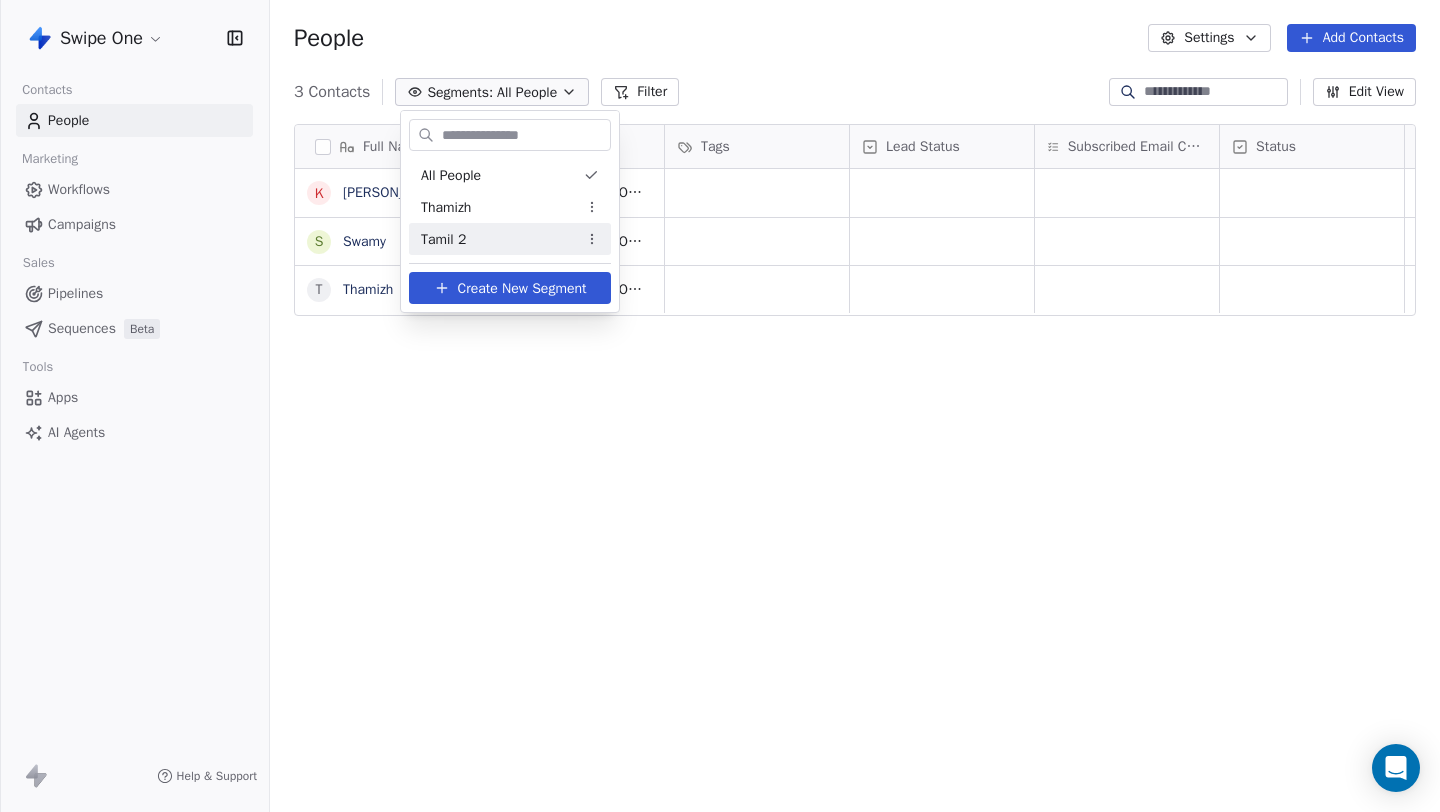 click on "Tamil 2" at bounding box center (510, 239) 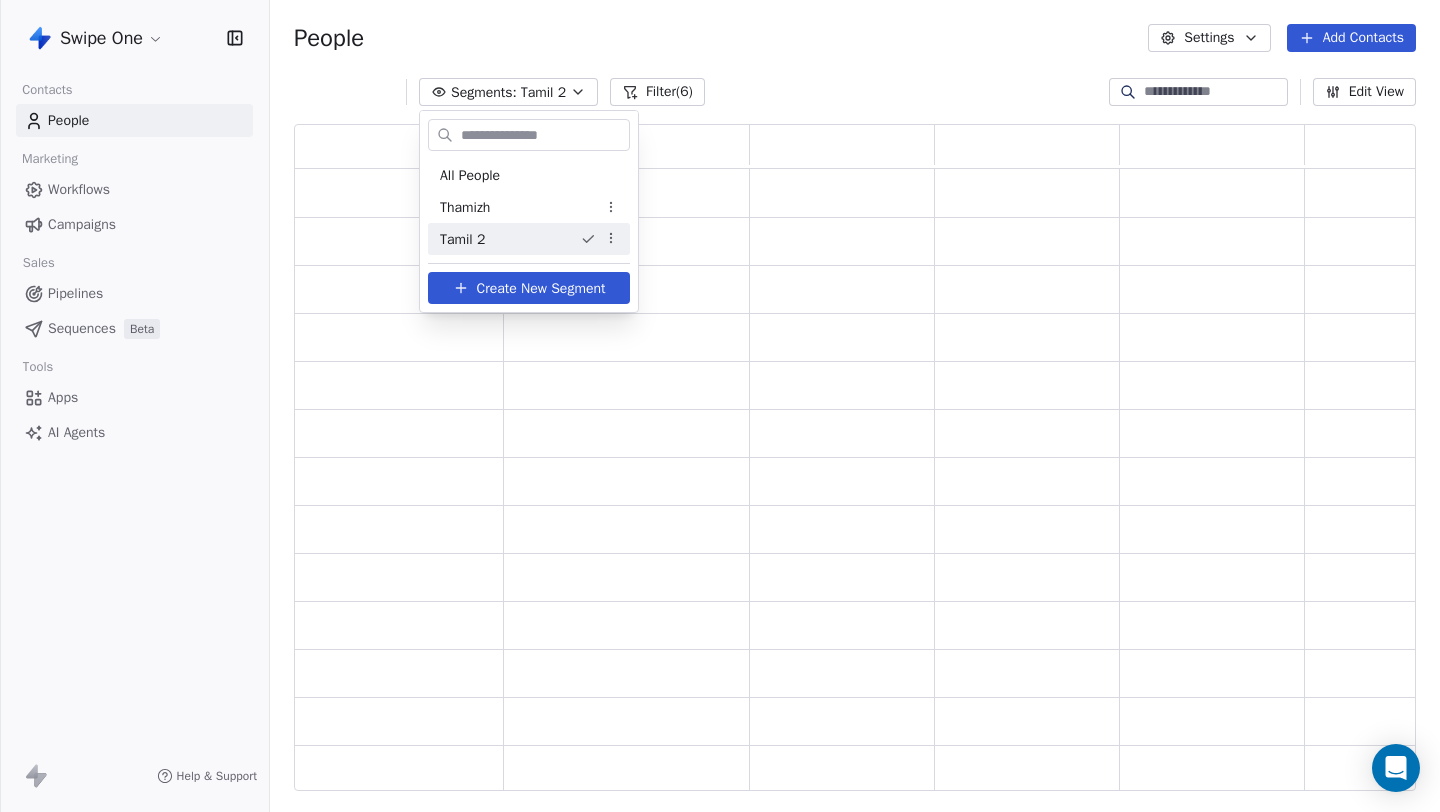 scroll, scrollTop: 1, scrollLeft: 1, axis: both 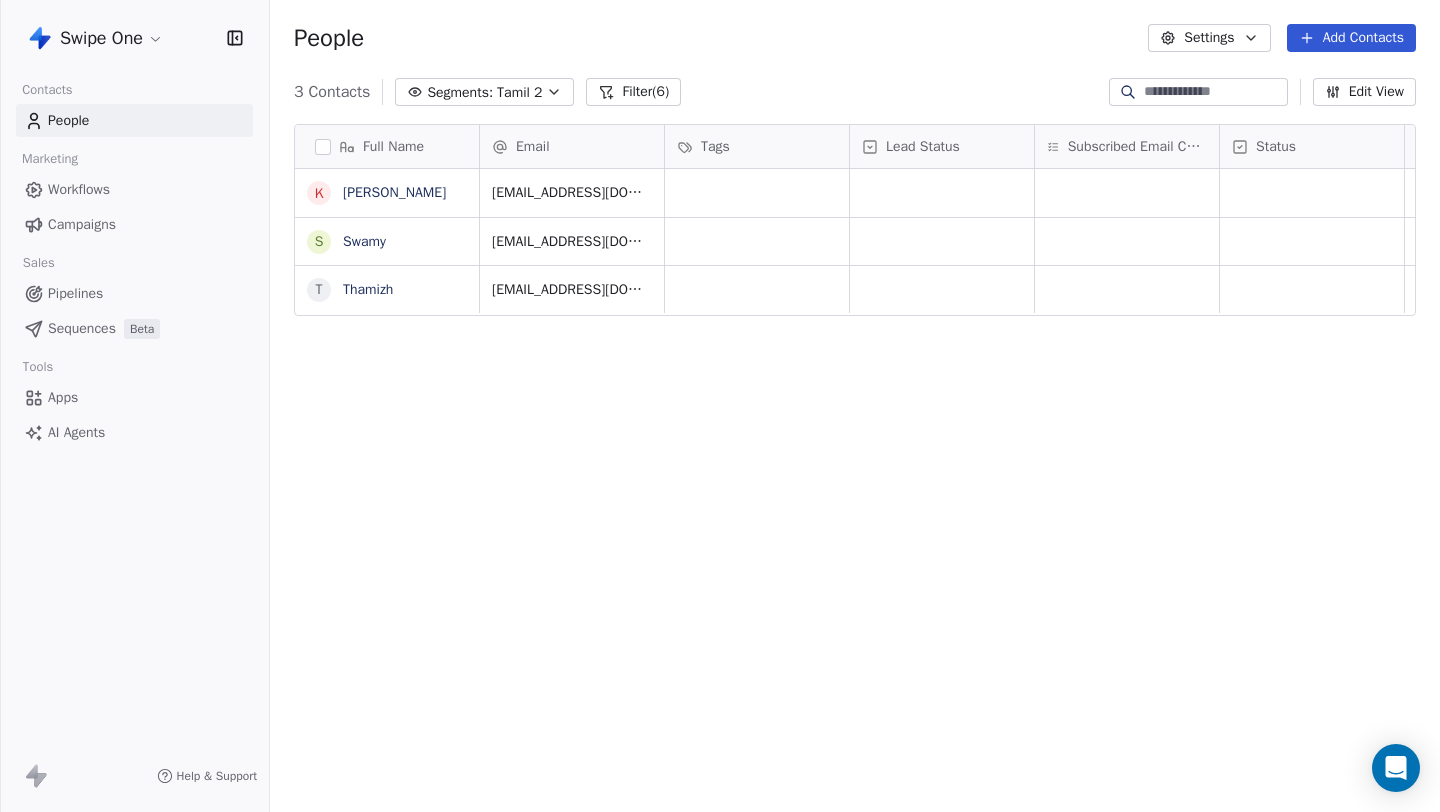 click on "Filter  (6)" at bounding box center [633, 92] 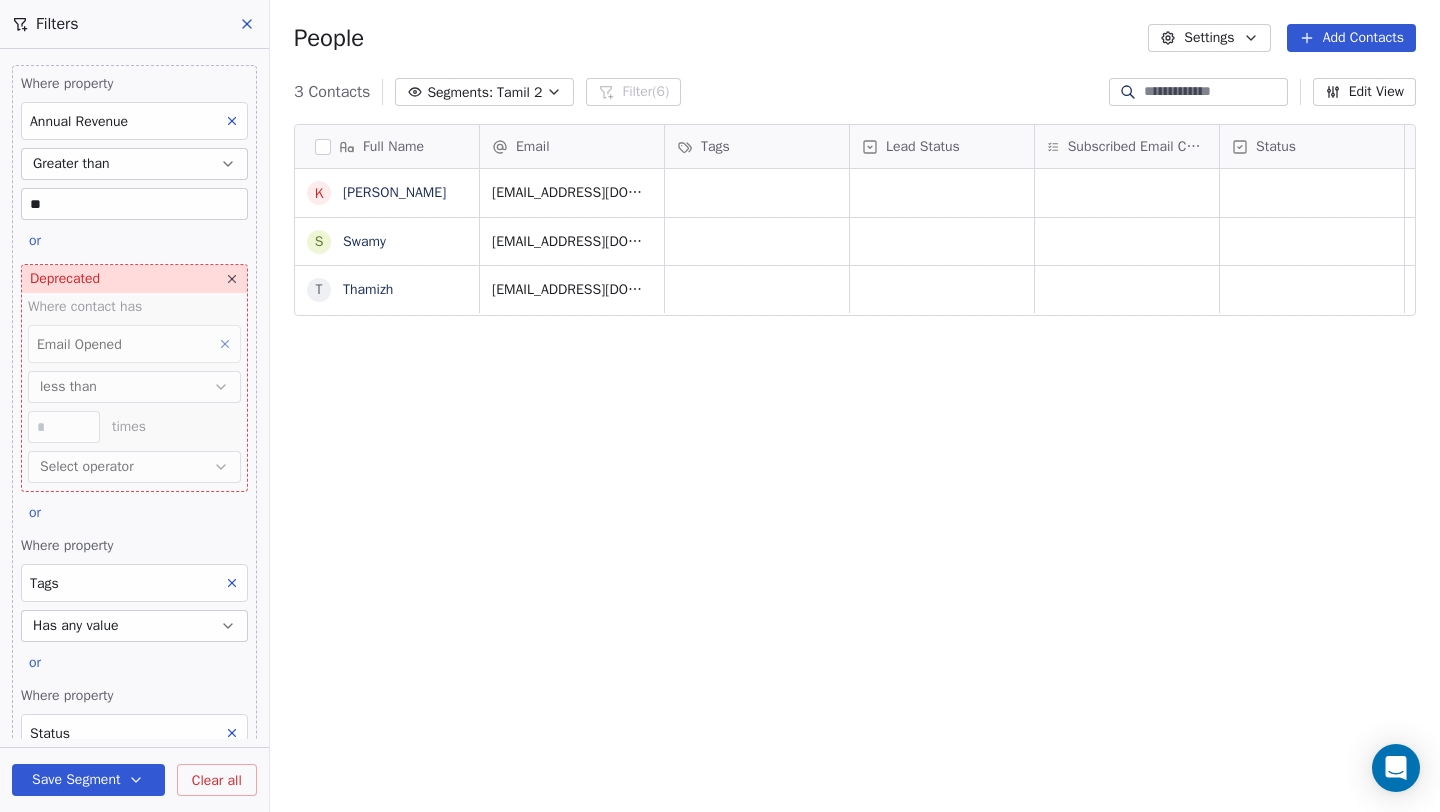 click 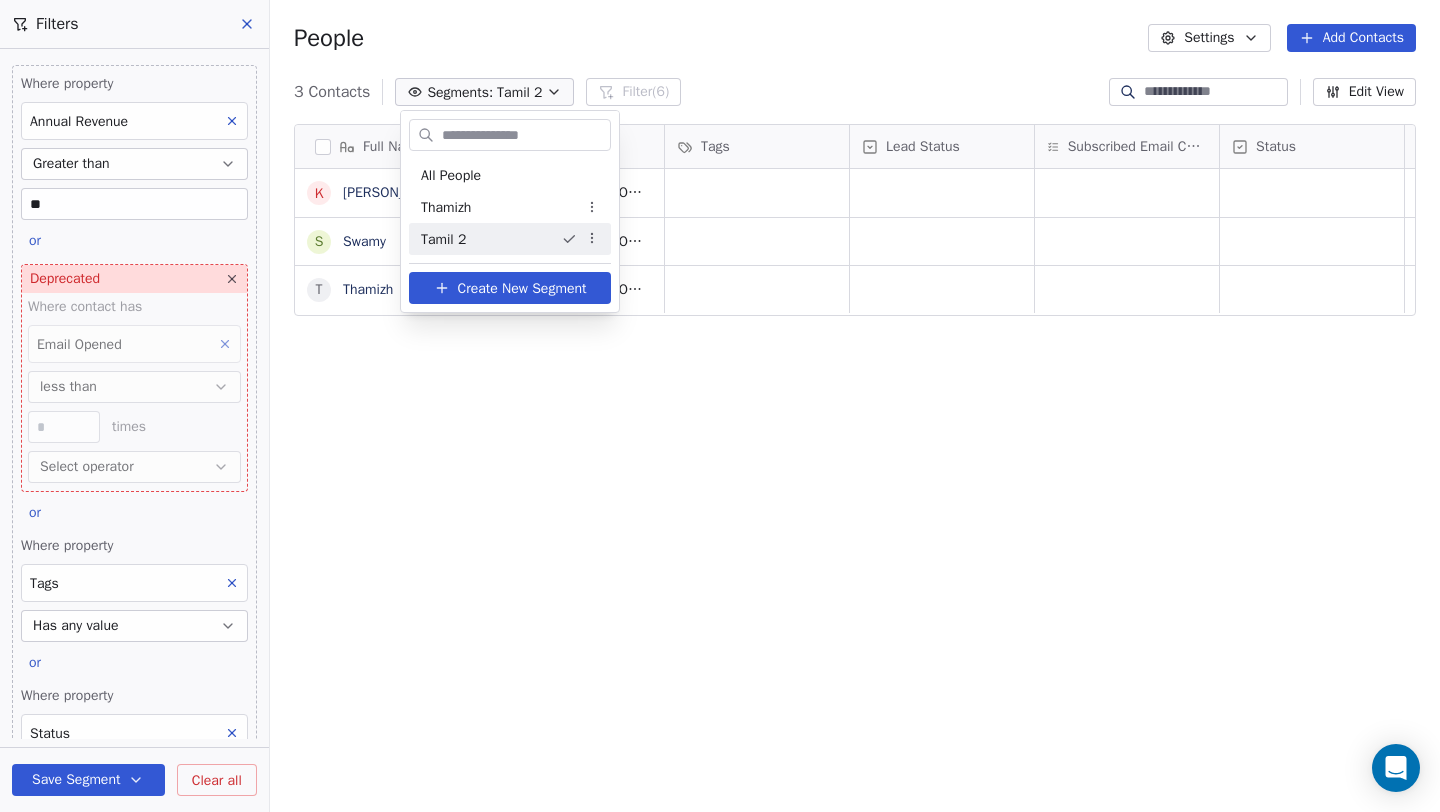 click on "Swipe One Contacts People Marketing Workflows Campaigns Sales Pipelines Sequences Beta Tools Apps AI Agents Help & Support Filters Where property   Annual Revenue   Greater than ** or Deprecated Where contact has   Email Opened   less than ** times   Select operator or Where property   Tags   Has any value or Where property   Status   Does not include Nurturing Contacted Add filter to this group or Deprecated Where contact has   Email Delivered     Select operator and Where property   Trial Start Date   Add filter to this group Add another filter Save Segment Clear all People Settings  Add Contacts 3 Contacts Segments: Tamil 2 Filter  (6) Edit View Tag Add to Sequence Full Name K Ken S Swamy T Thamizh Email Tags Lead Status Subscribed Email Categories Status adityapk1998@gmail.com swami@swipepages.com thamizh@swipepages.com
All People Thamizh Tamil 2 Create New Segment" at bounding box center [720, 406] 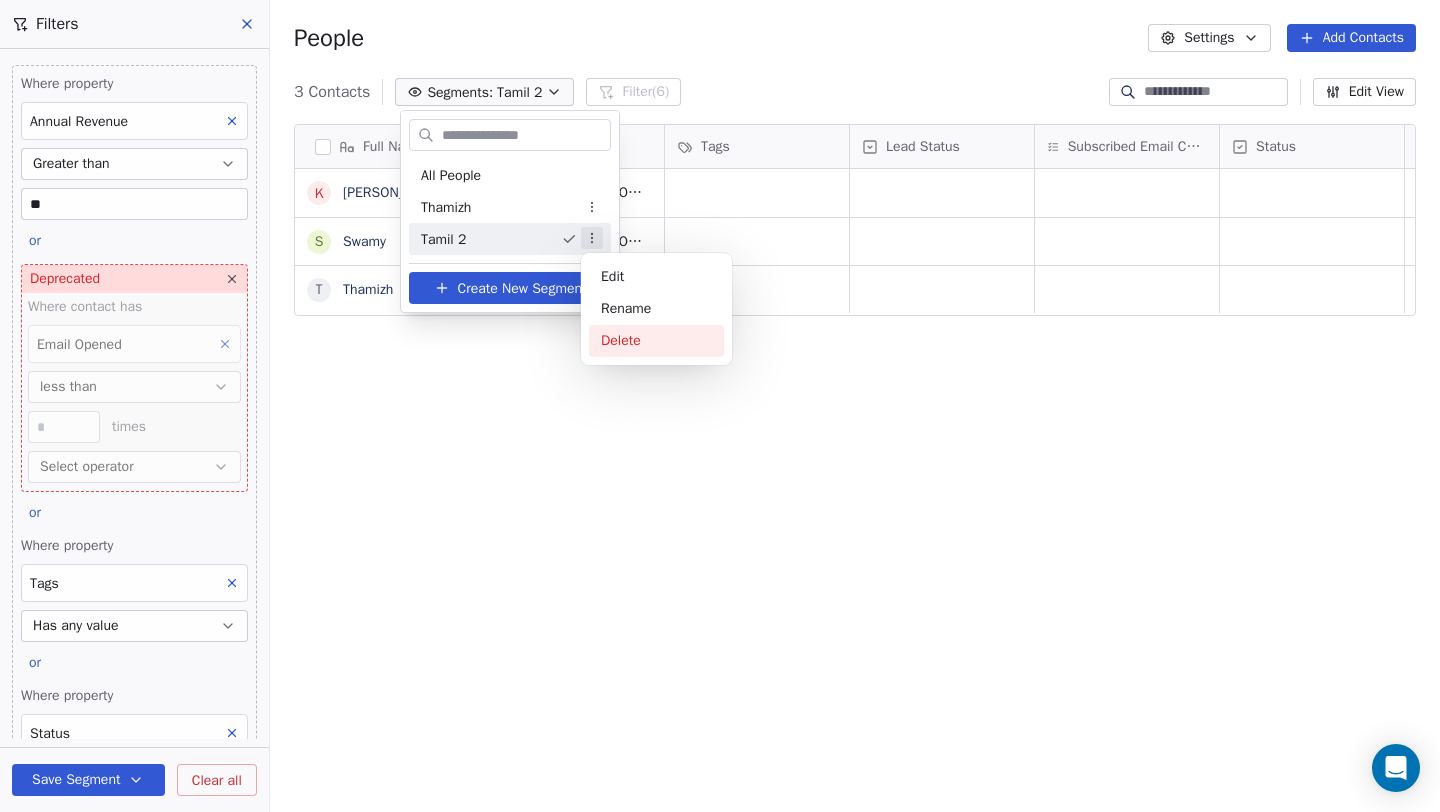 click on "Delete" at bounding box center [656, 341] 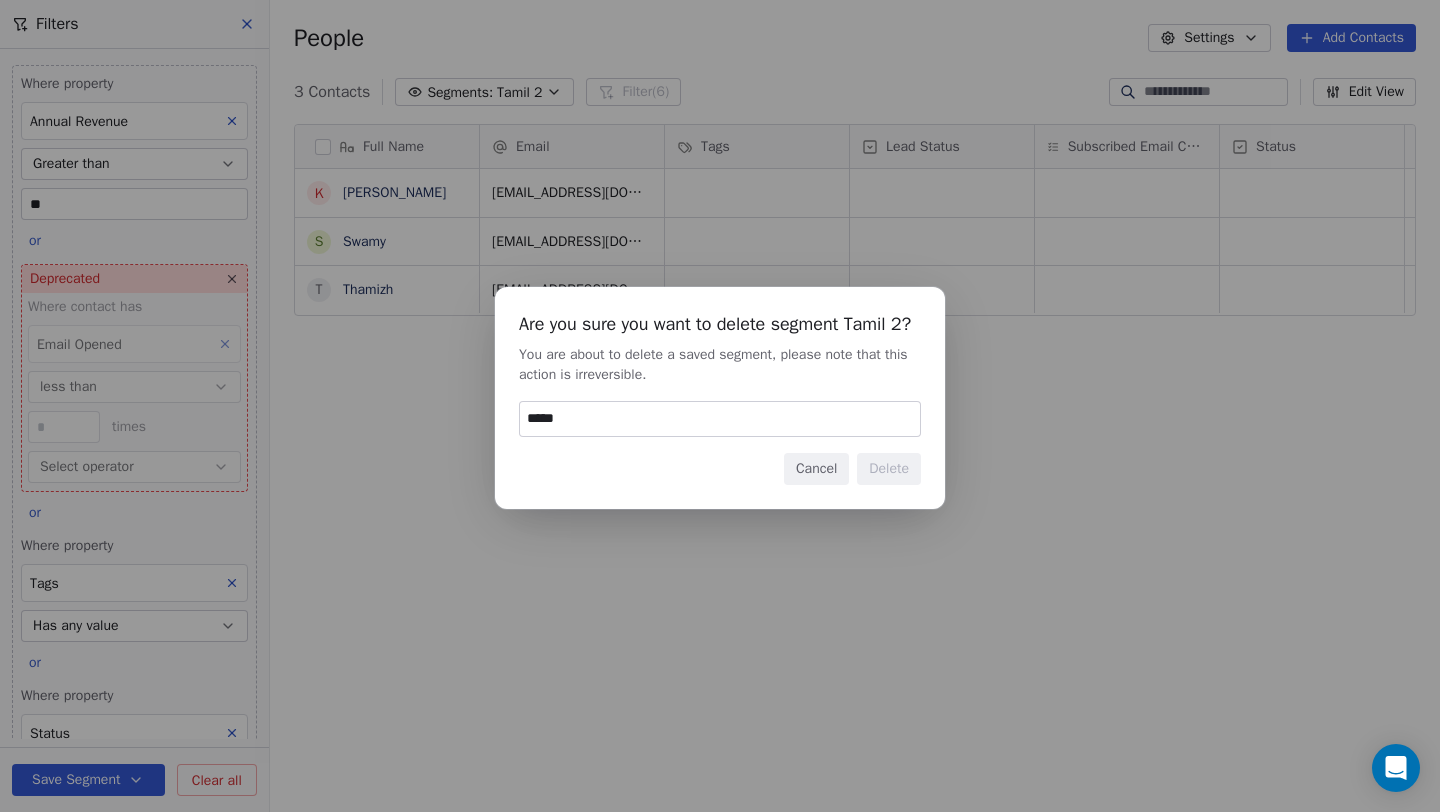 type on "******" 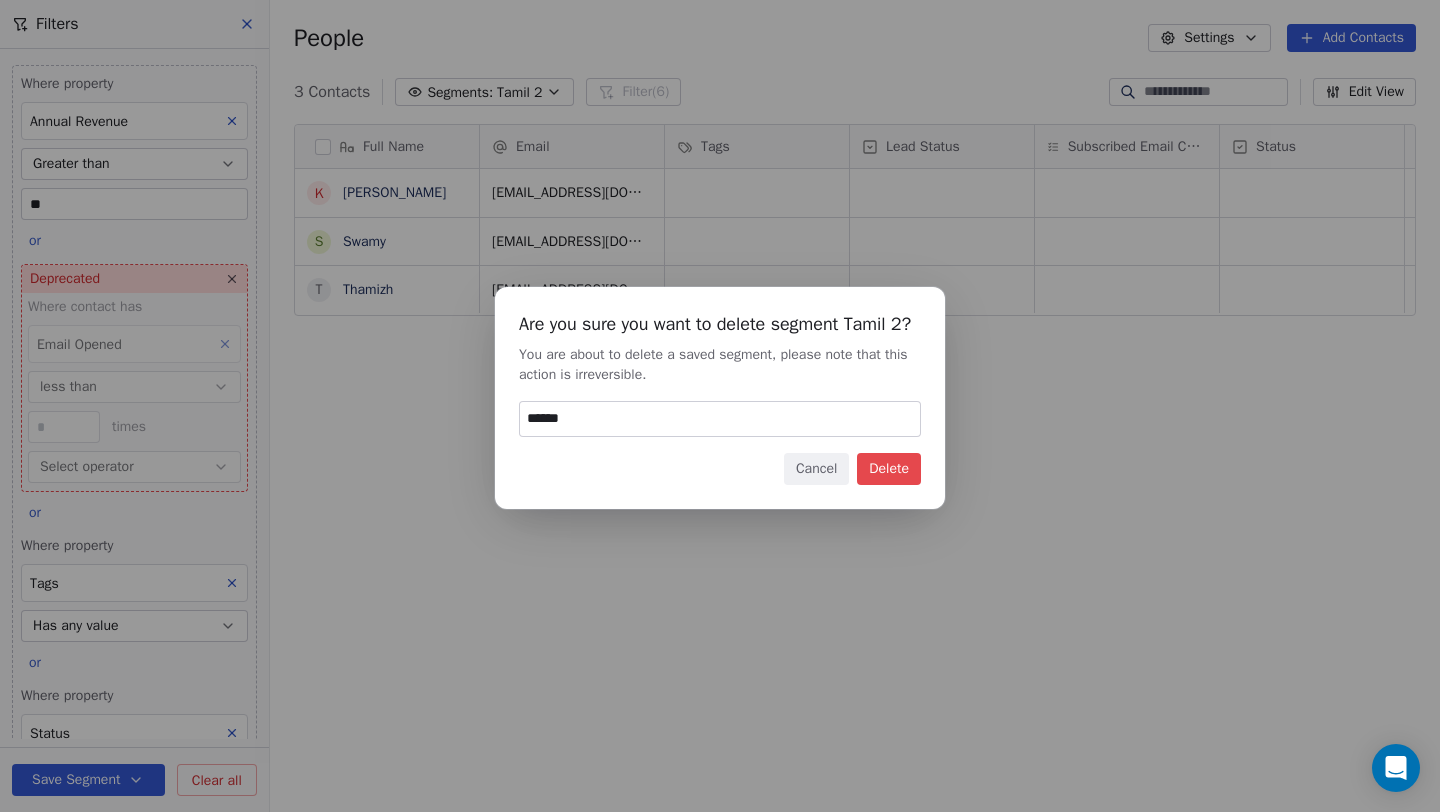 type 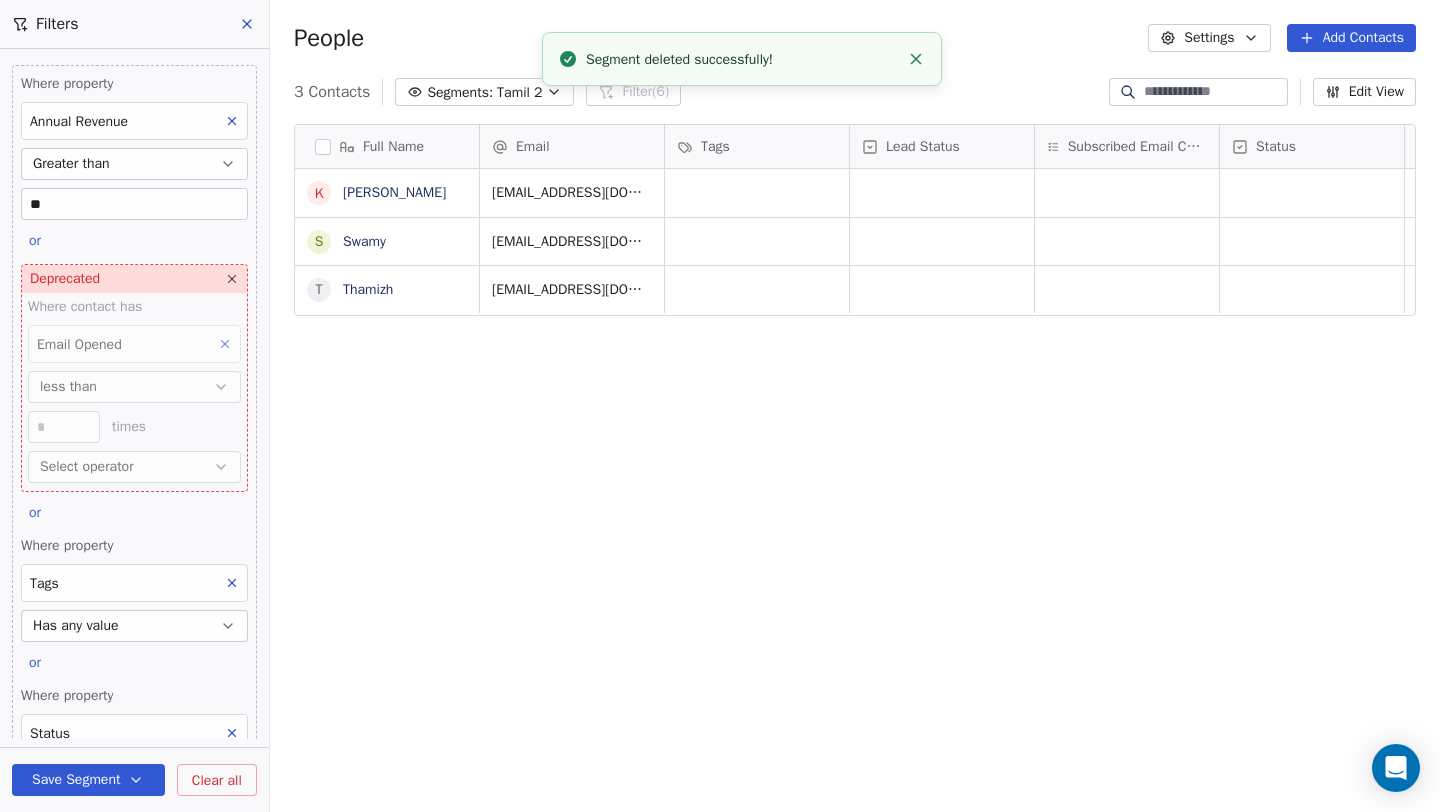 click 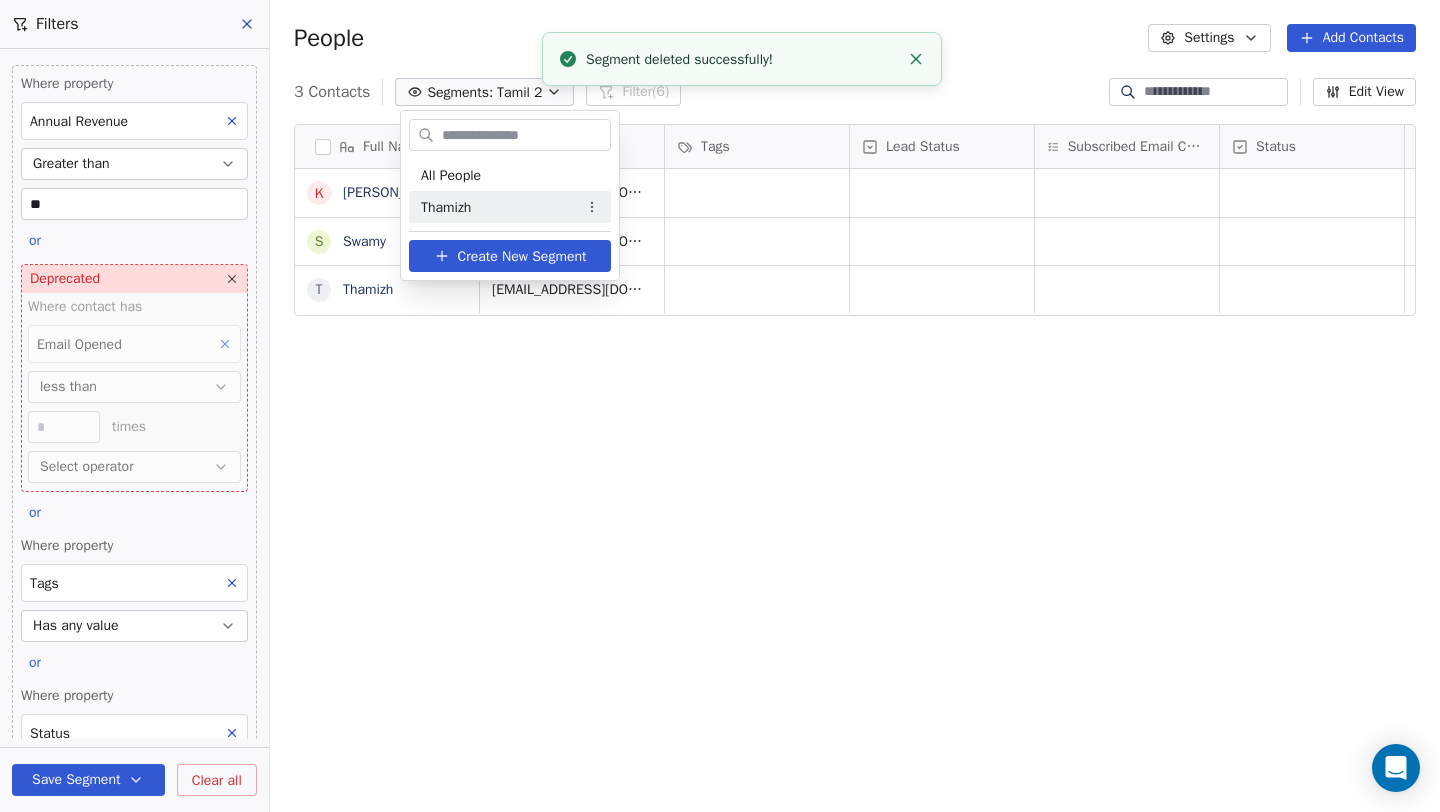 click on "Thamizh" at bounding box center [510, 207] 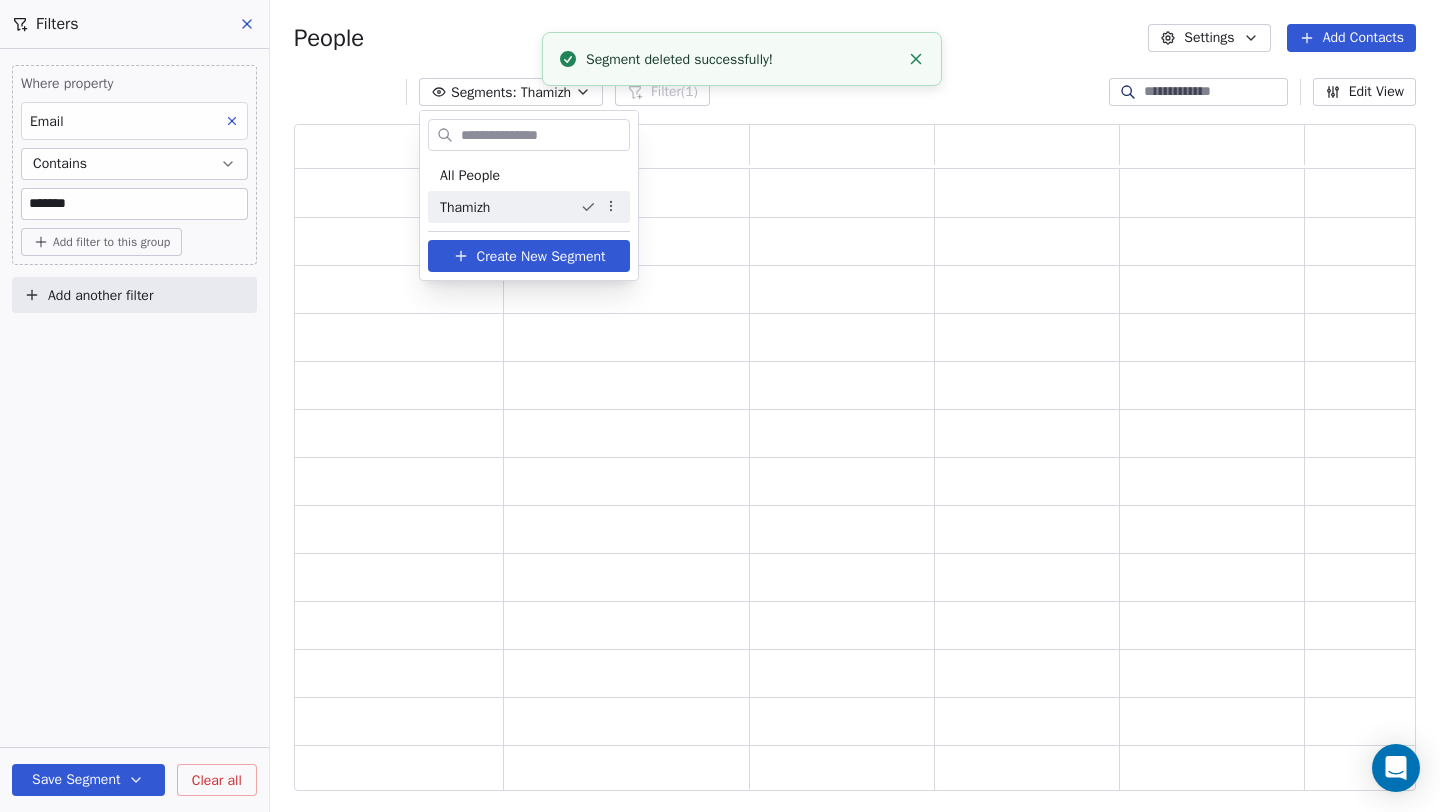 scroll, scrollTop: 1, scrollLeft: 1, axis: both 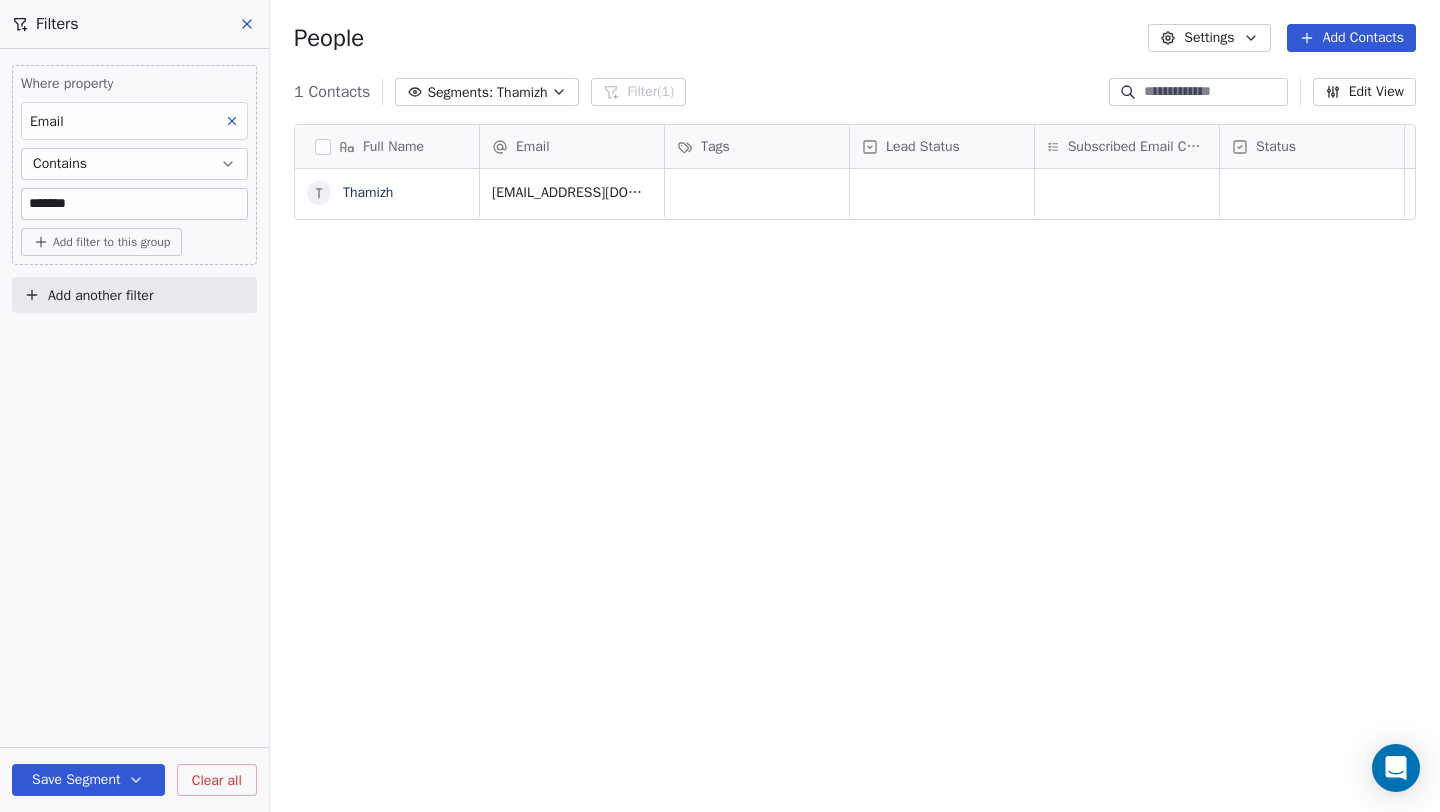 click on "Thamizh" at bounding box center [522, 92] 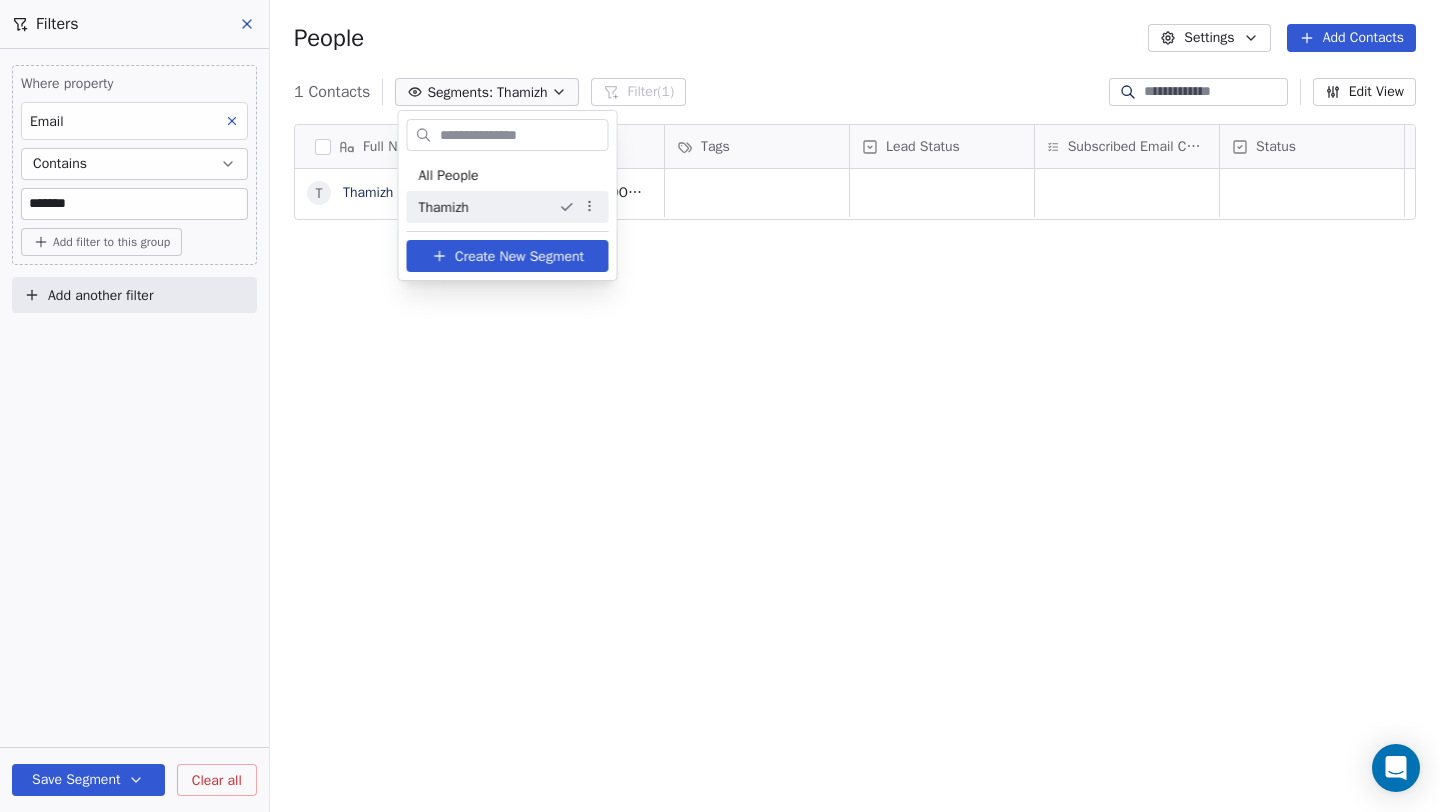 click on "Swipe One Contacts People Marketing Workflows Campaigns Sales Pipelines Sequences Beta Tools Apps AI Agents Help & Support Filters Where property   Email   Contains ******* Add filter to this group Add another filter Save Segment Clear all People Settings  Add Contacts 1 Contacts Segments: Thamizh Filter  (1) Edit View Tag Add to Sequence Full Name T Thamizh Email Tags Lead Status Subscribed Email Categories Status thamizh@swipepages.com
To pick up a draggable item, press the space bar.
While dragging, use the arrow keys to move the item.
Press space again to drop the item in its new position, or press escape to cancel.
All People Thamizh Create New Segment" at bounding box center [720, 406] 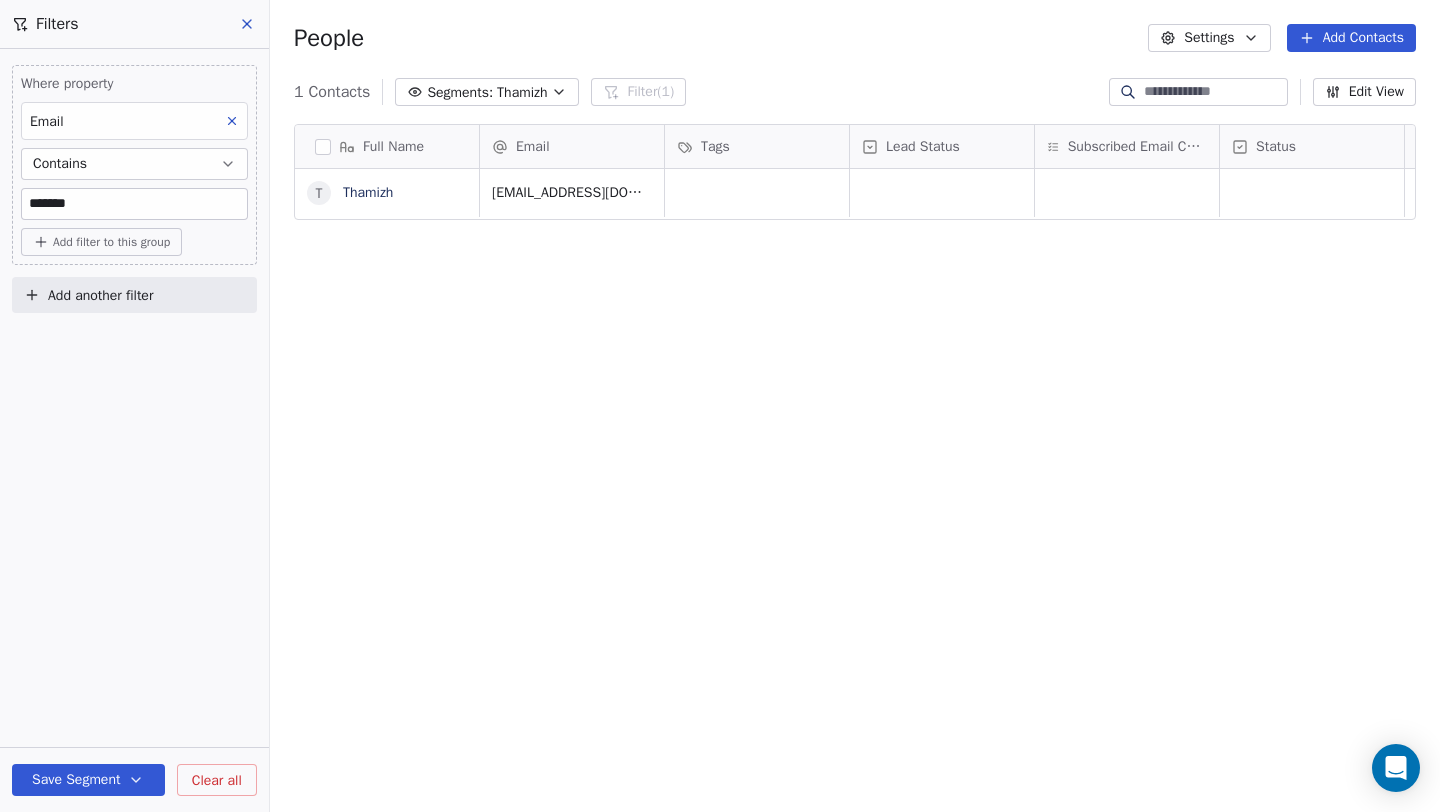 click 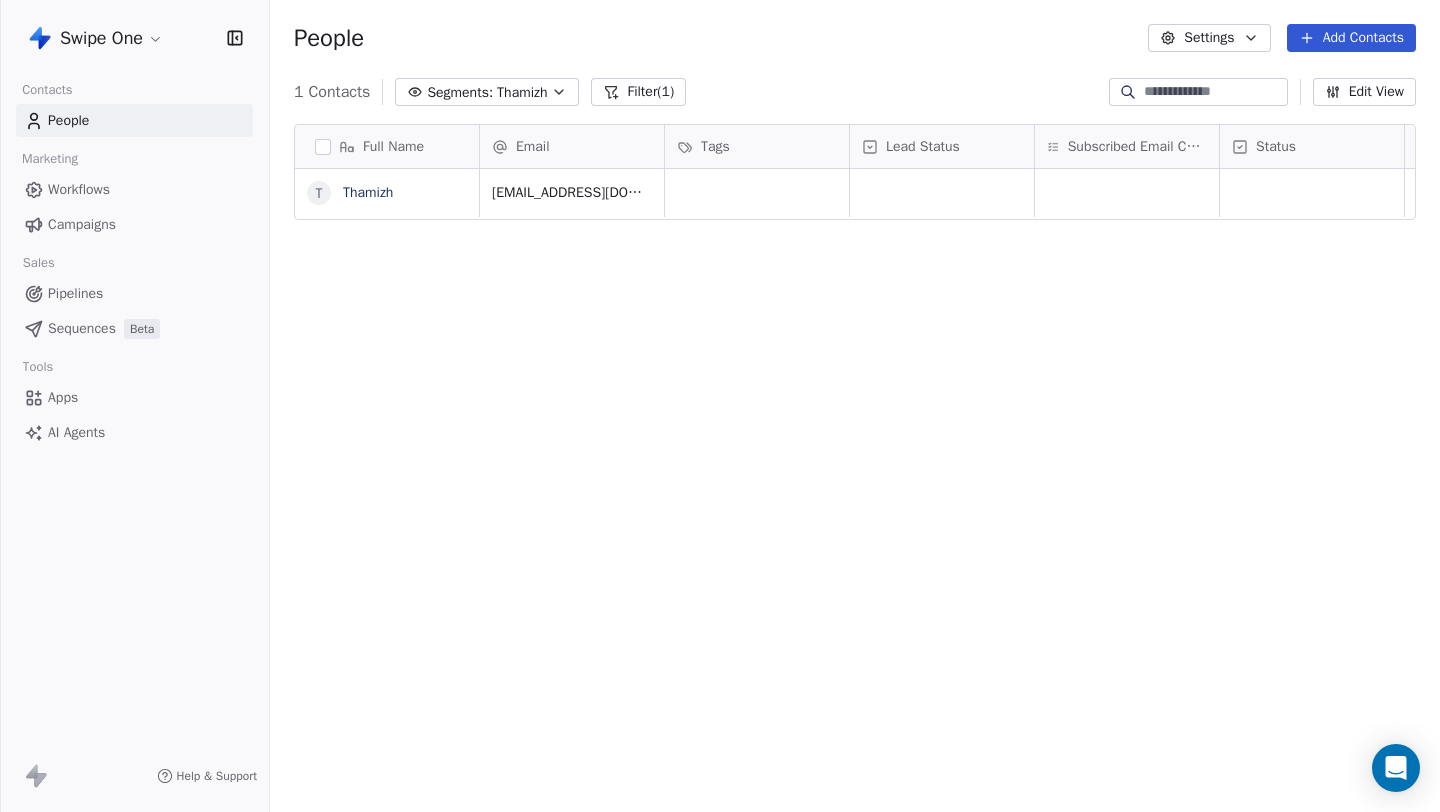 click on "Segments:" at bounding box center (460, 92) 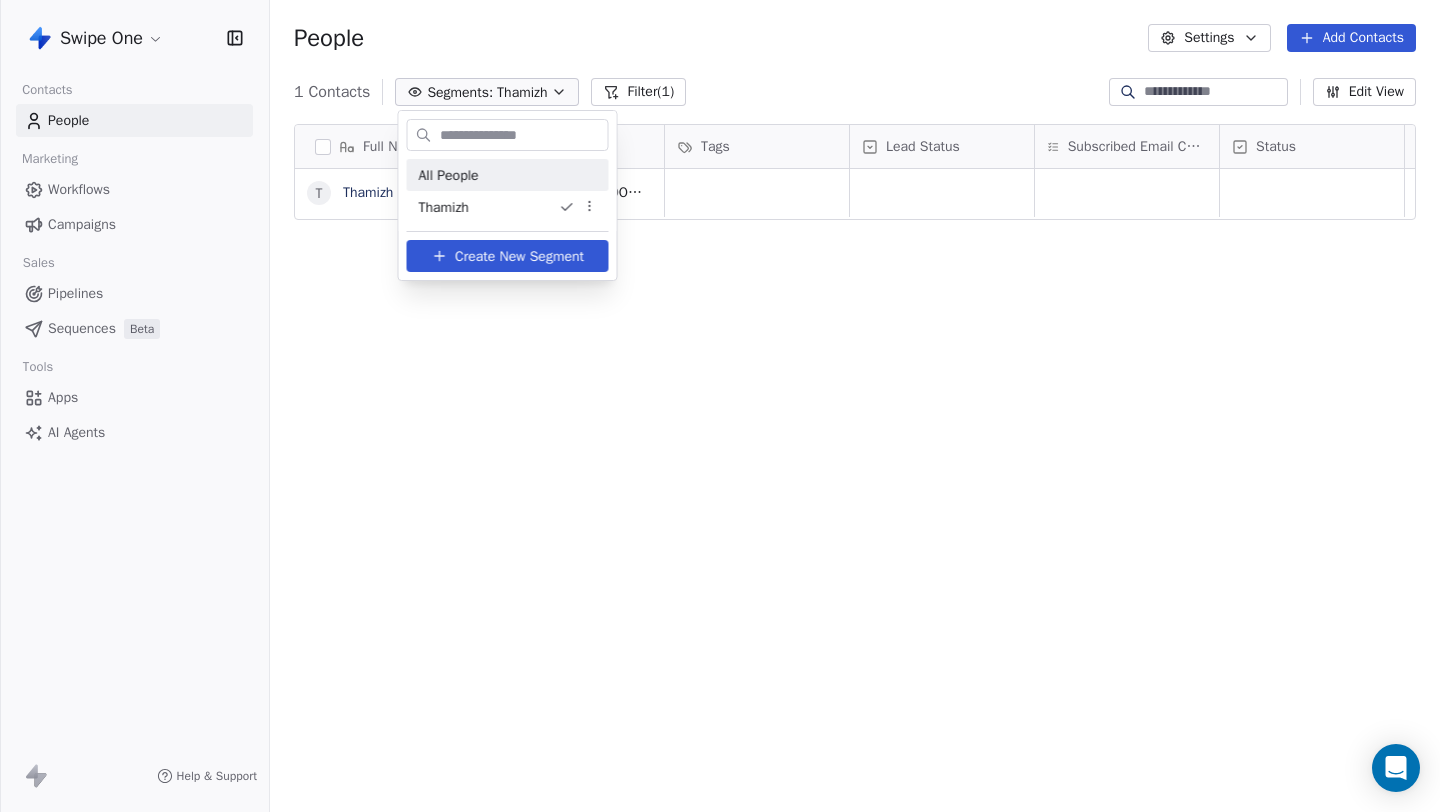 click on "All People" at bounding box center [508, 175] 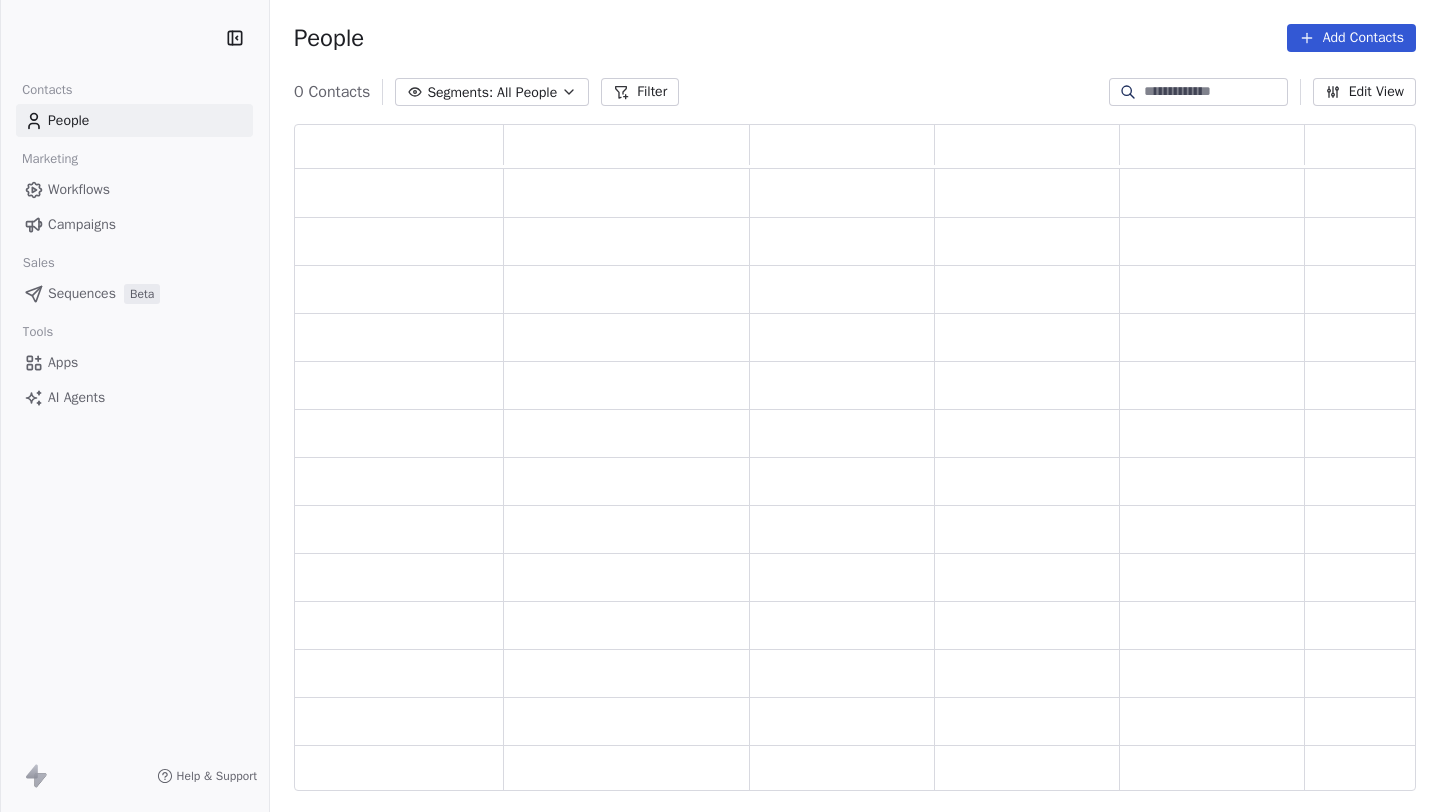 scroll, scrollTop: 0, scrollLeft: 0, axis: both 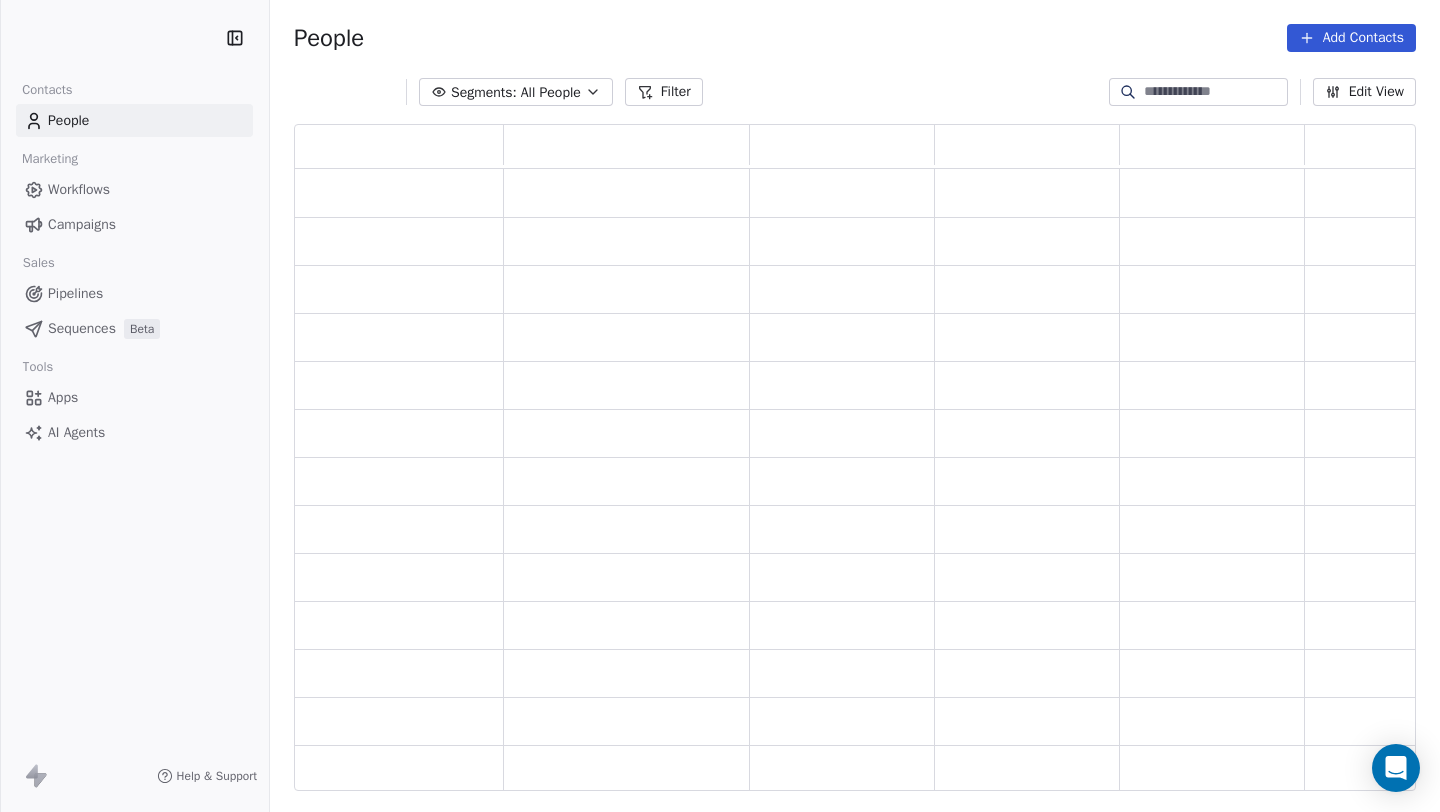 click on "Sequences" at bounding box center (82, 328) 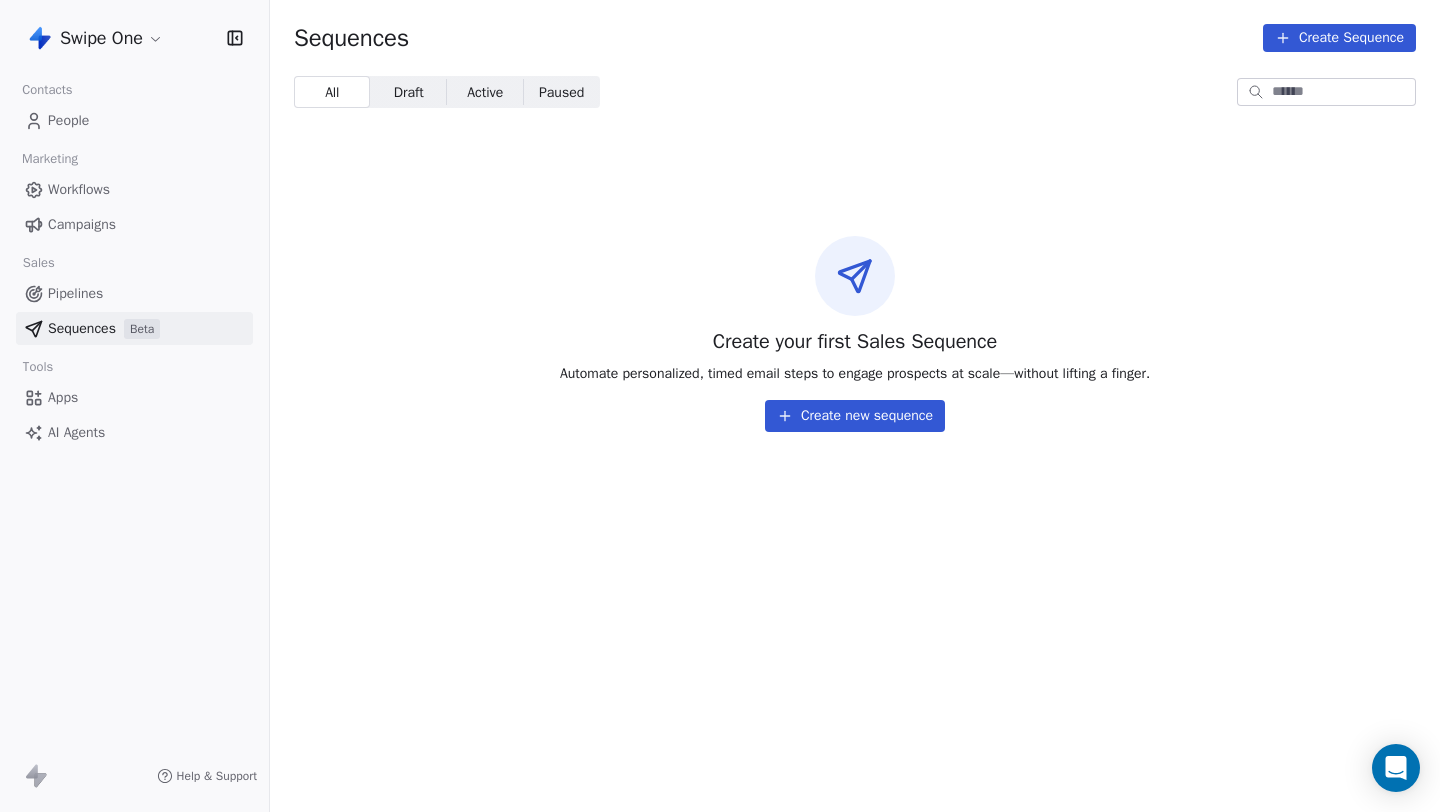 click on "Swipe One Contacts People Marketing Workflows Campaigns Sales Pipelines Sequences Beta Tools Apps AI Agents Help & Support Sequences  Create Sequence All All Draft Draft Active Active Paused Paused Create your first Sales Sequence Automate personalized, timed email steps to engage prospects at scale—without lifting a finger. Create new sequence" at bounding box center [720, 406] 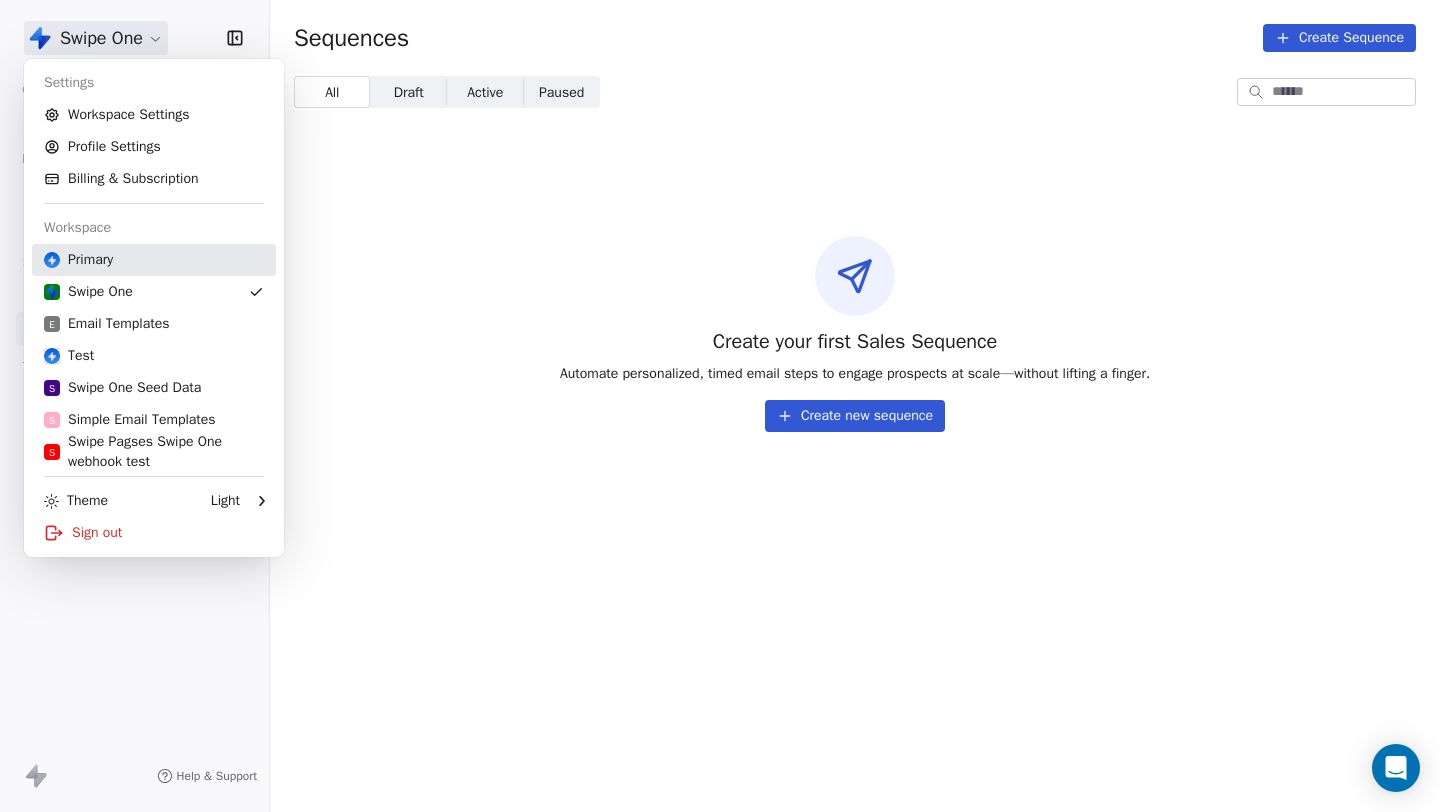 click on "Primary" at bounding box center (154, 260) 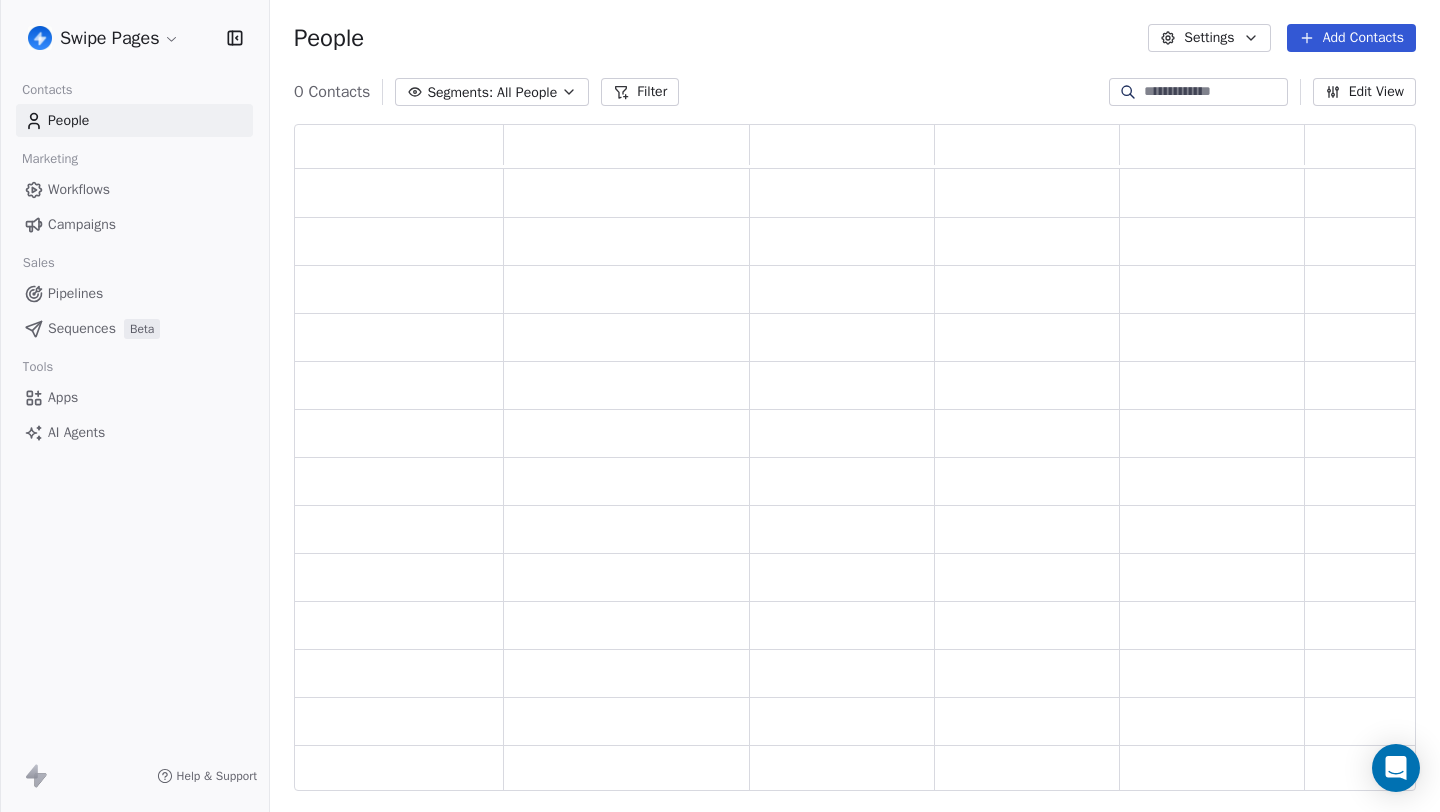 scroll, scrollTop: 1, scrollLeft: 1, axis: both 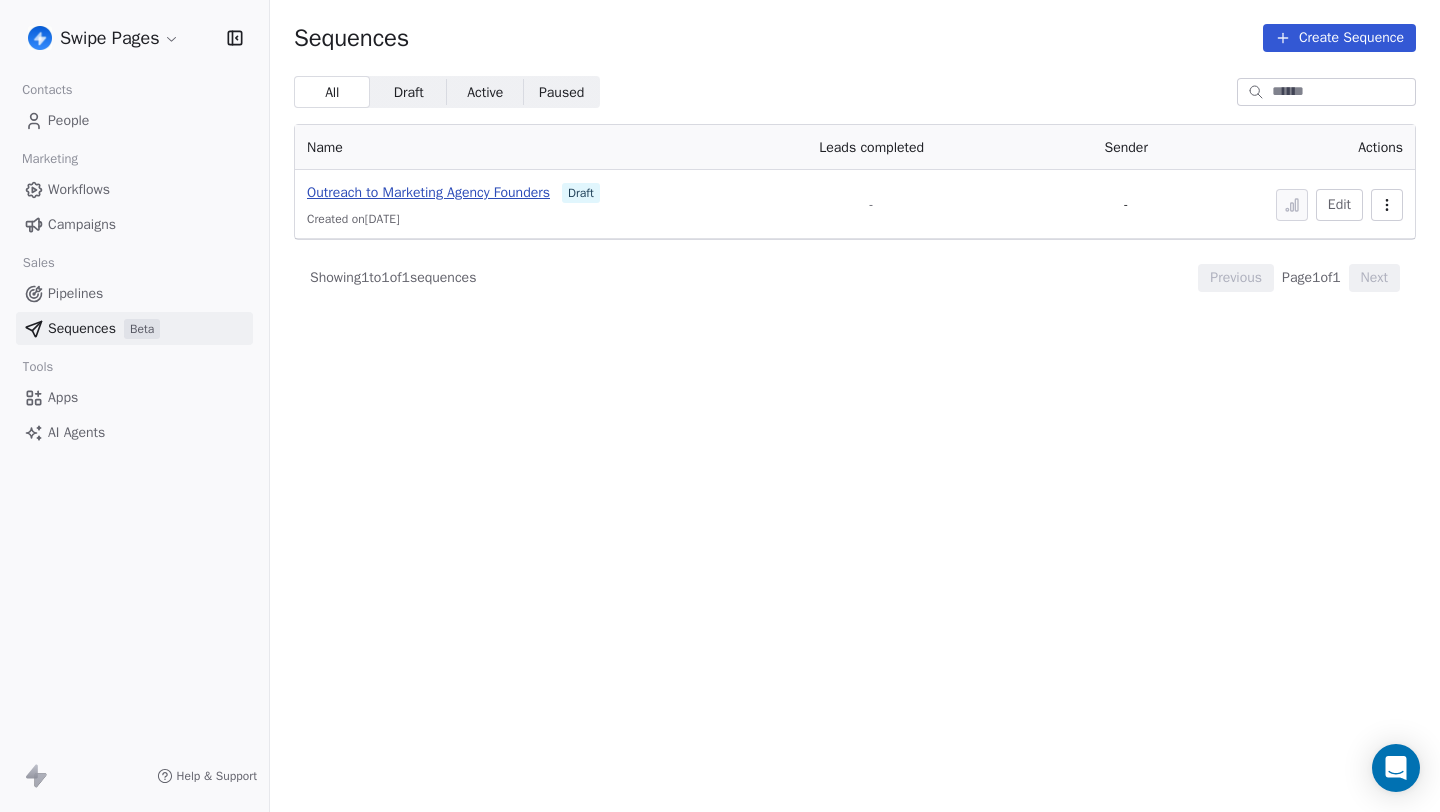 click on "Outreach to Marketing Agency Founders" at bounding box center (428, 192) 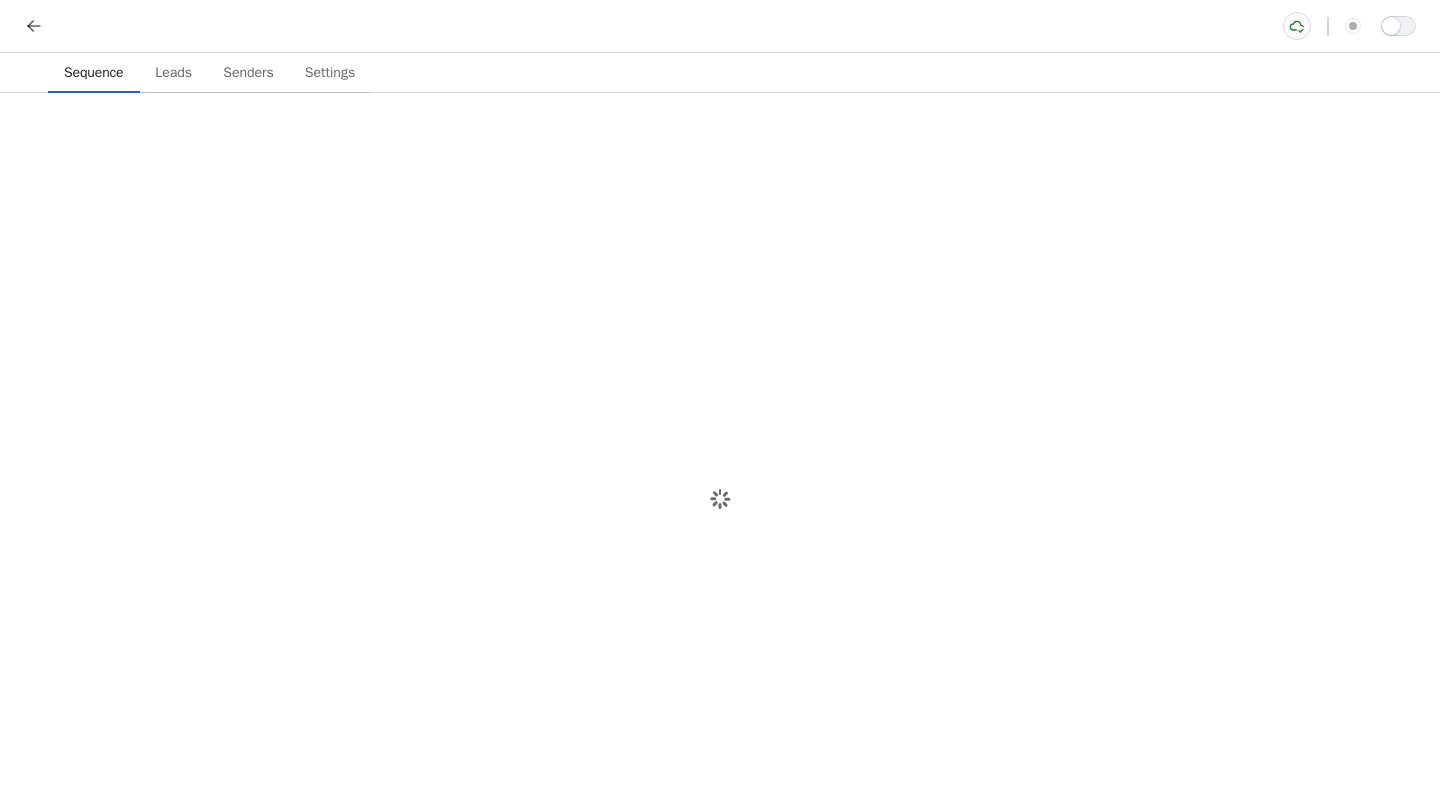 scroll, scrollTop: 0, scrollLeft: 0, axis: both 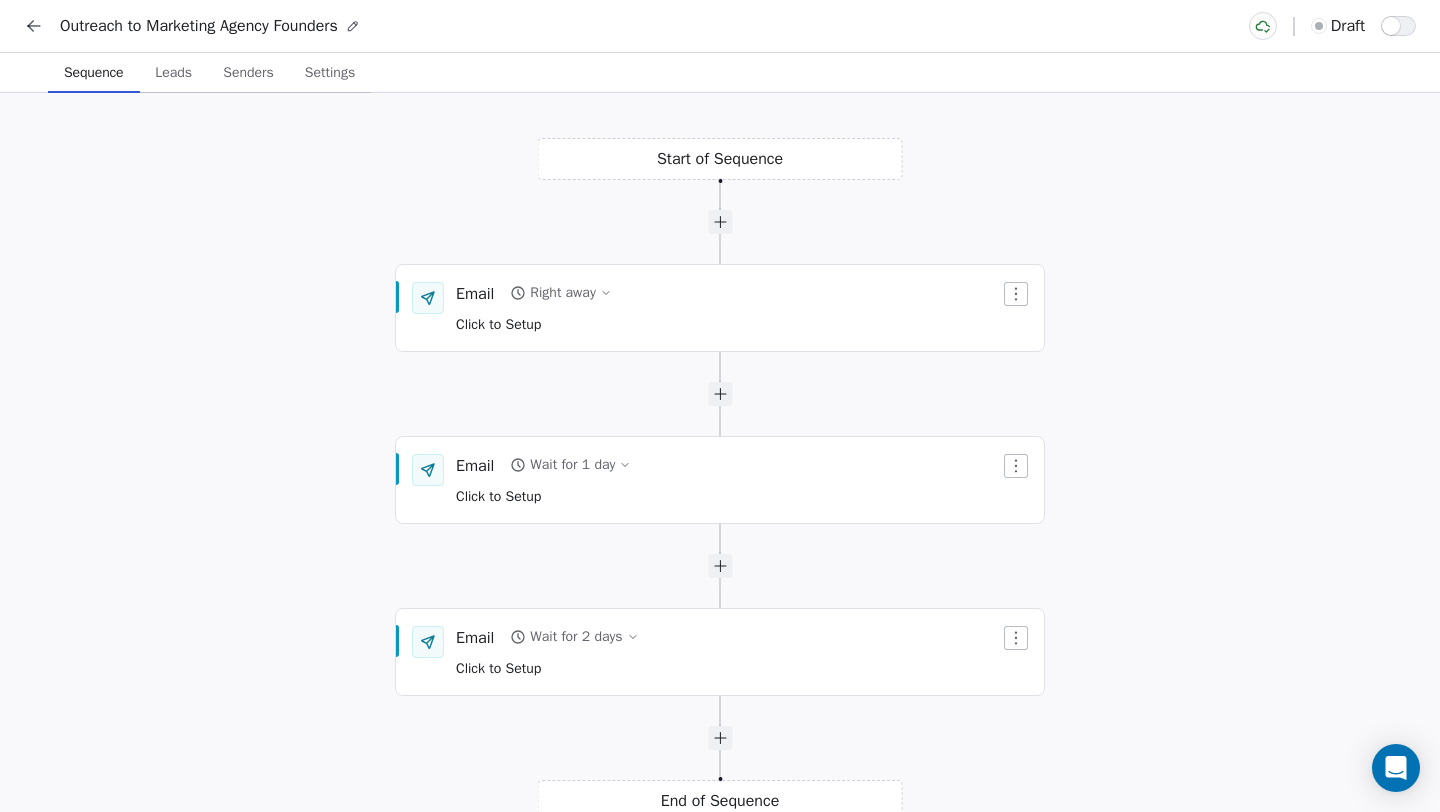 click on "Senders" at bounding box center (248, 73) 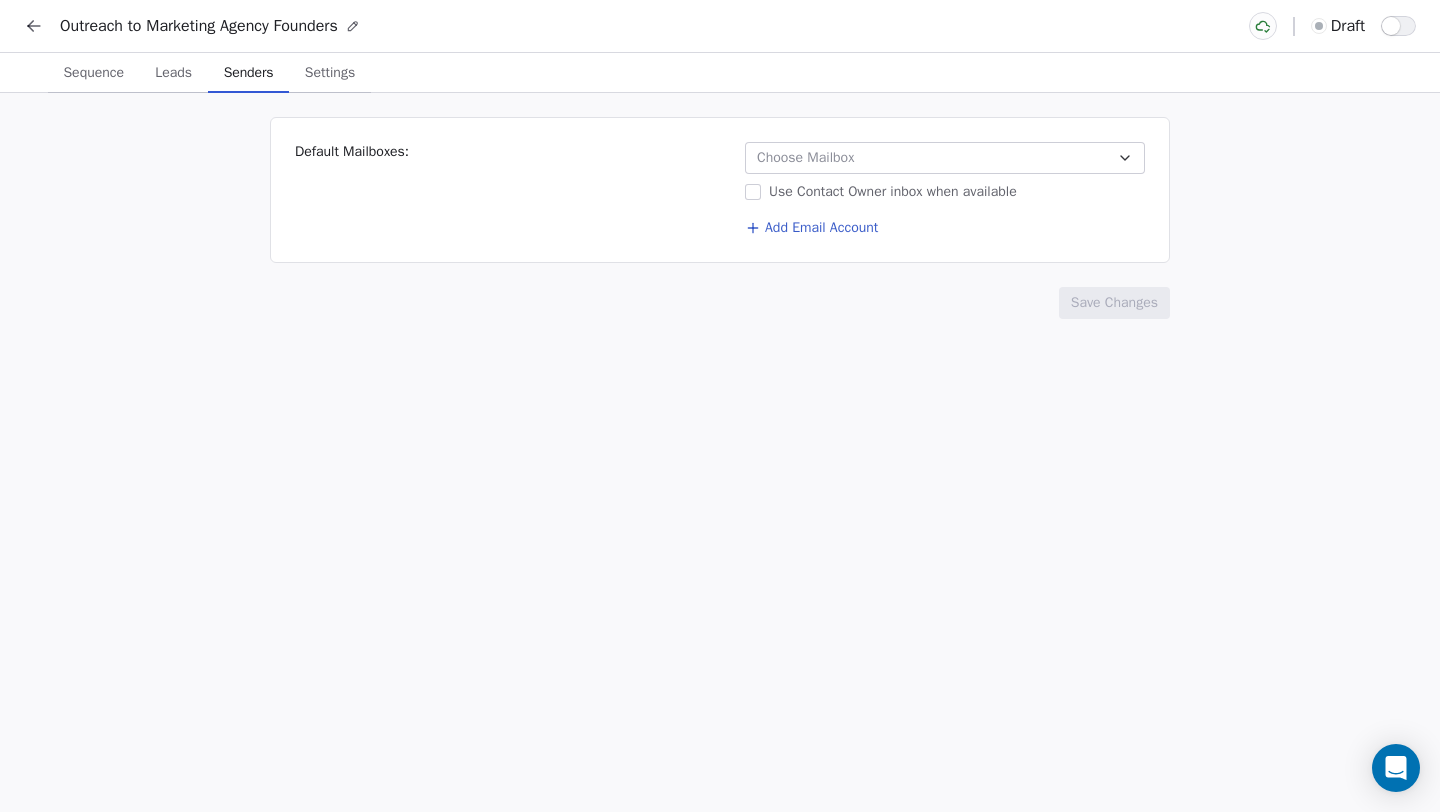 click on "Senders" at bounding box center [249, 73] 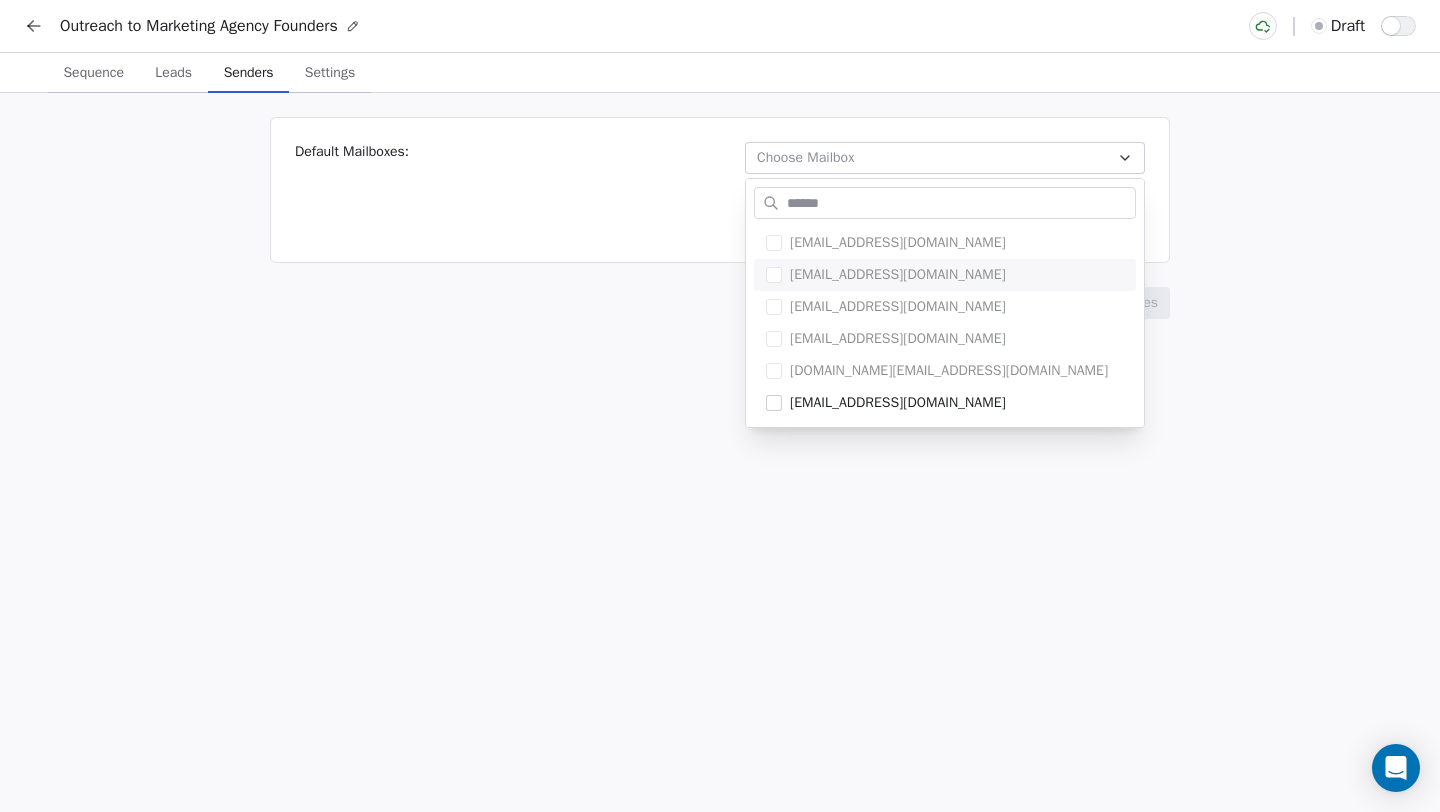 click on "Outreach to Marketing Agency Founders draft Sequence Sequence Leads Leads Senders Senders Settings Settings Default Mailboxes: Choose Mailbox Use Contact Owner inbox when available Add Email Account Save Changes
thamizh@swipepages.com veena@swipepages.com sid@swipepages.com adityakanade00@gmail.com harinder81.au@gmail.com swami@swipepages.com" at bounding box center (720, 406) 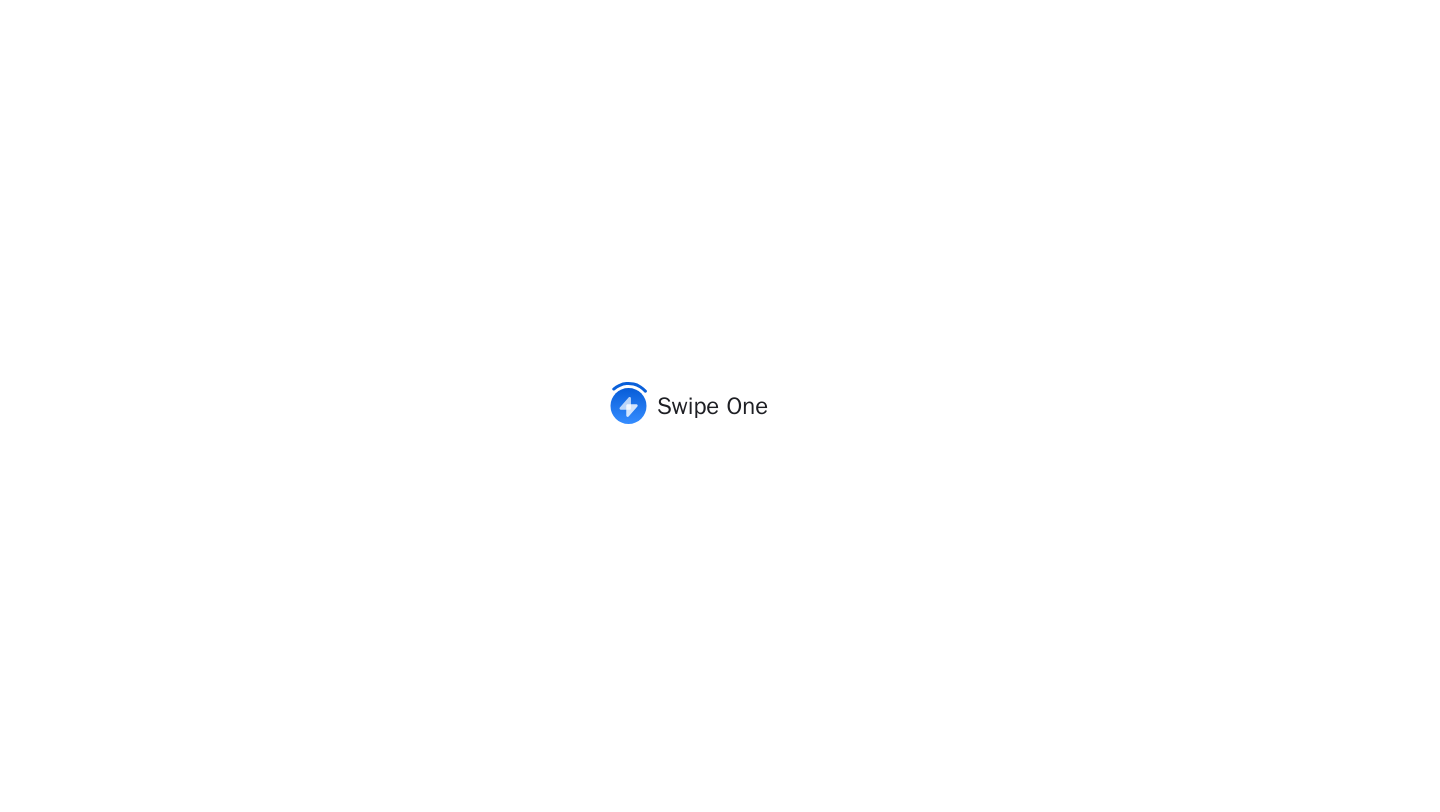 scroll, scrollTop: 0, scrollLeft: 0, axis: both 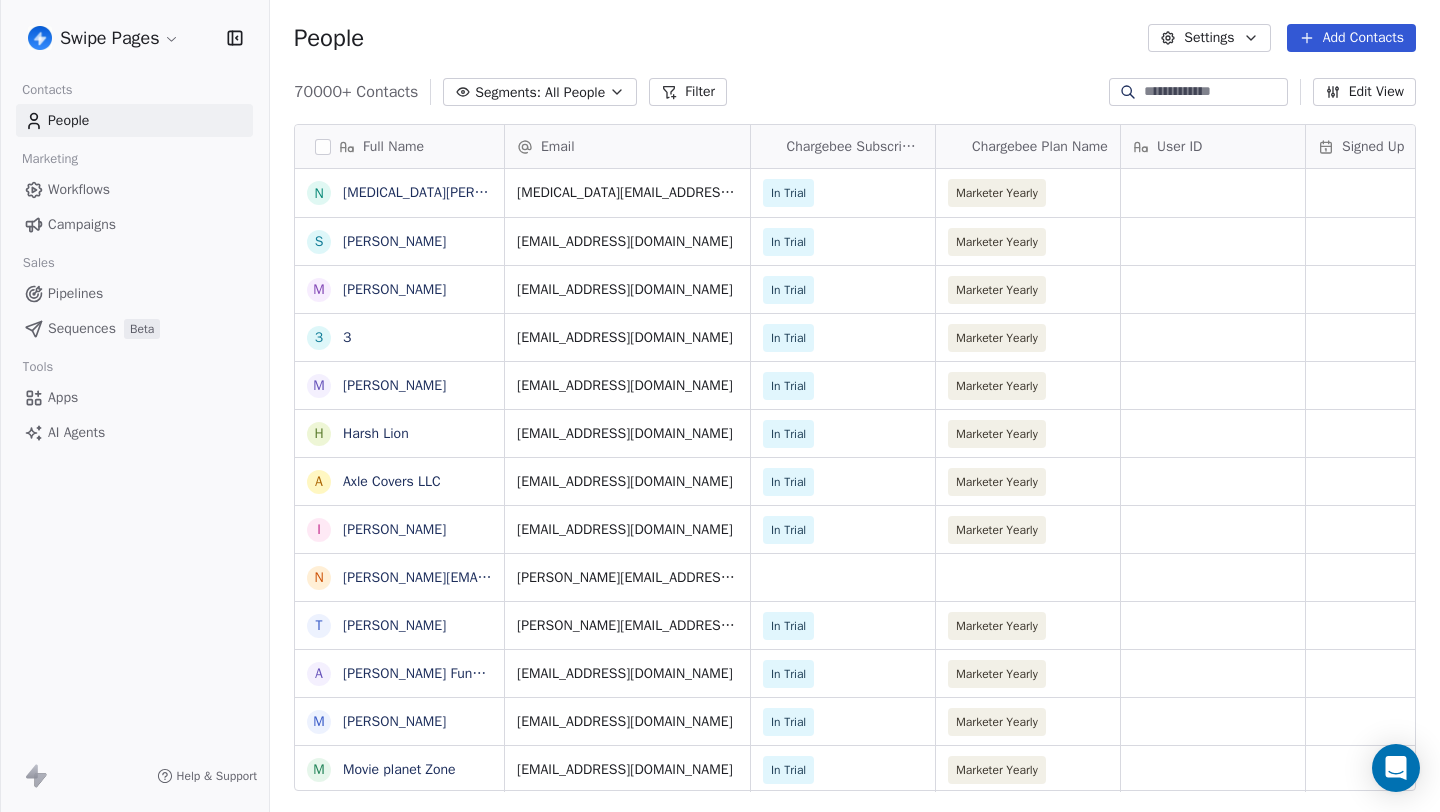 click on "Workflows" at bounding box center (134, 189) 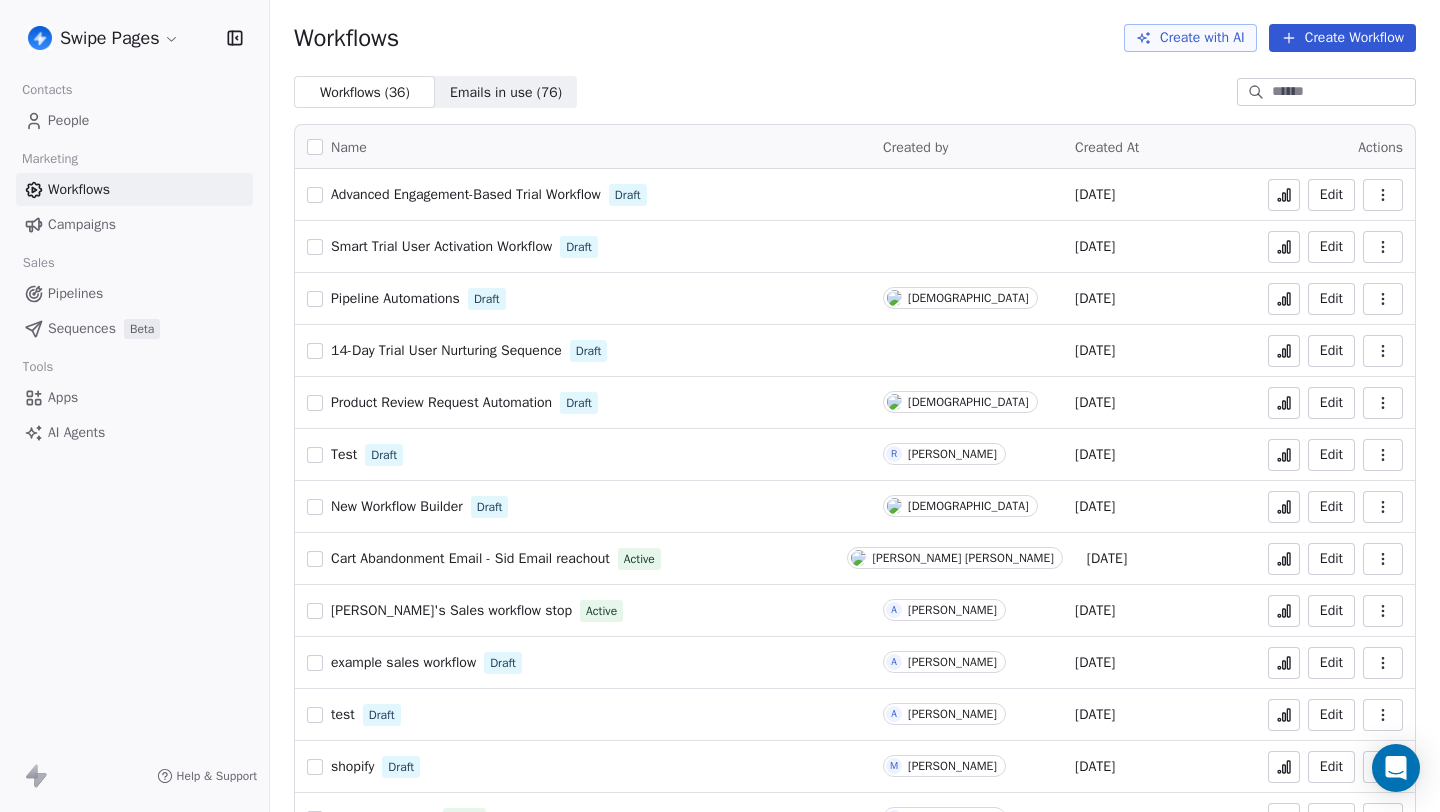 click on "Advanced Engagement-Based Trial Workflow" at bounding box center [466, 195] 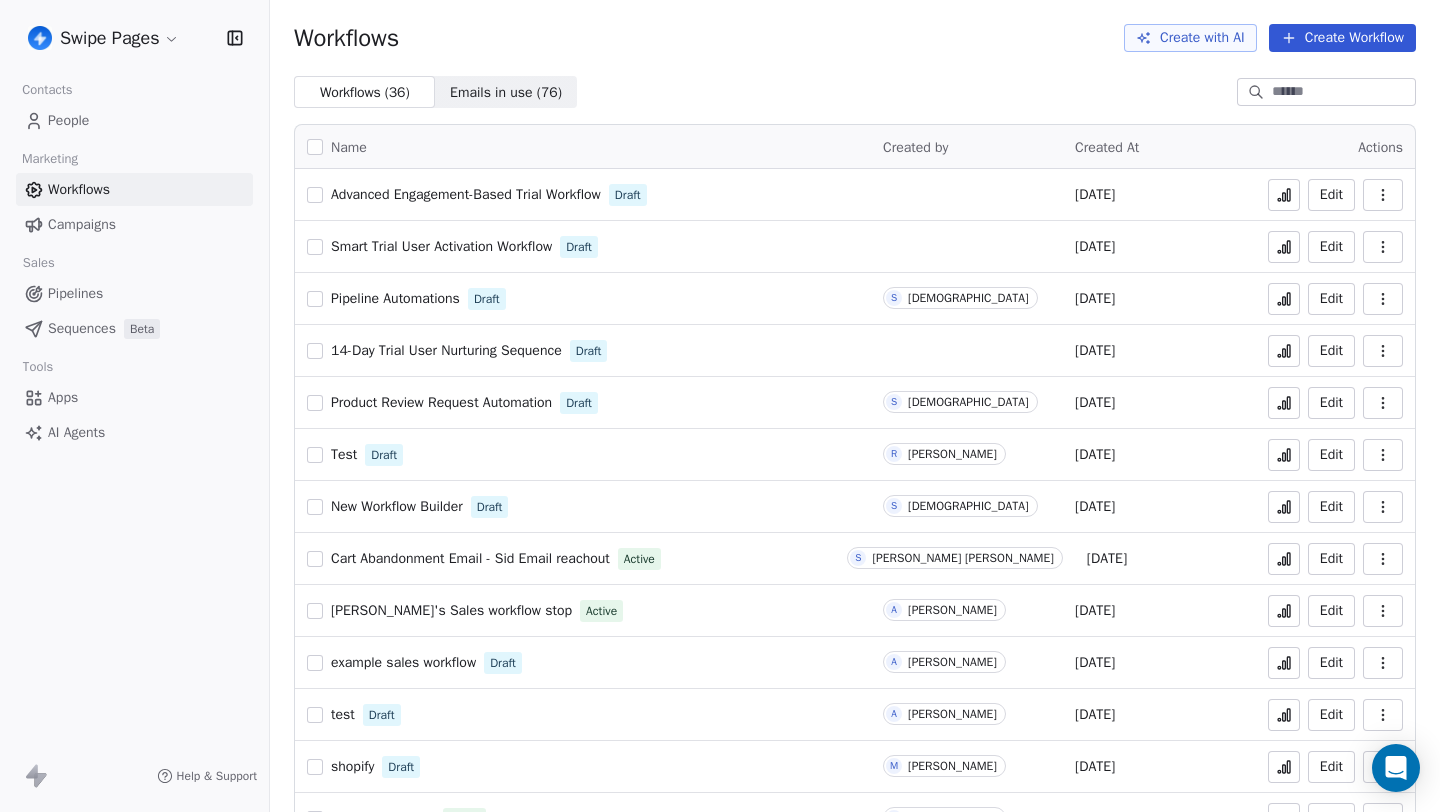 click on "Swipe Pages Contacts People Marketing Workflows Campaigns Sales Pipelines Sequences Beta Tools Apps AI Agents Help & Support Workflows  Create with AI  Create Workflow Workflows ( 36 ) Workflows ( 36 ) Emails in use ( 76 ) Emails in use ( 76 ) Name Created by Created At Actions Advanced Engagement-Based Trial Workflow Draft Jun 12, 2025 Edit Smart Trial User Activation Workflow Draft Jun 11, 2025 Edit Pipeline Automations Draft S Swami Jun 9, 2025 Edit 14-Day Trial User Nurturing Sequence Draft Jun 9, 2025 Edit Product Review Request Automation Draft S Swami Jun 5, 2025 Edit Test Draft R Ram Subramanian May 20, 2025 Edit New Workflow Builder Draft S Swami May 14, 2025 Edit Cart Abandonment Email - Sid Email reachout Active S Siddarth Sai Sundar May 9, 2025 Edit Sid's Sales workflow stop Active A Adithya Santhosh Feb 5, 2025 Edit example sales workflow Draft A Adithya Santhosh Feb 5, 2025 Edit test Draft A Adithya Santhosh Feb 1, 2025 Edit shopify Draft M Mrinal Bankar Jan 28, 2025 Edit Invoice Paid Flow A S" at bounding box center [720, 406] 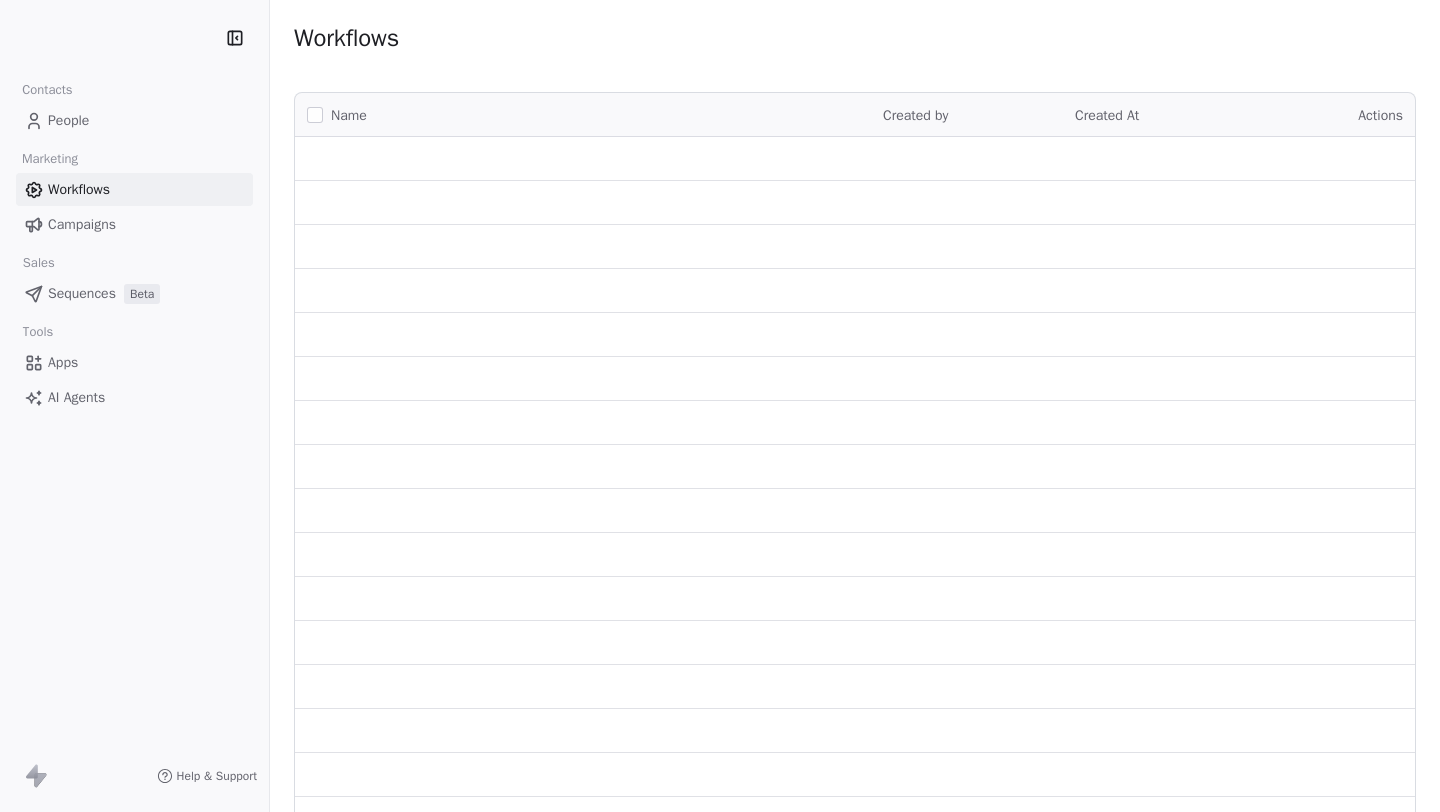 scroll, scrollTop: 0, scrollLeft: 0, axis: both 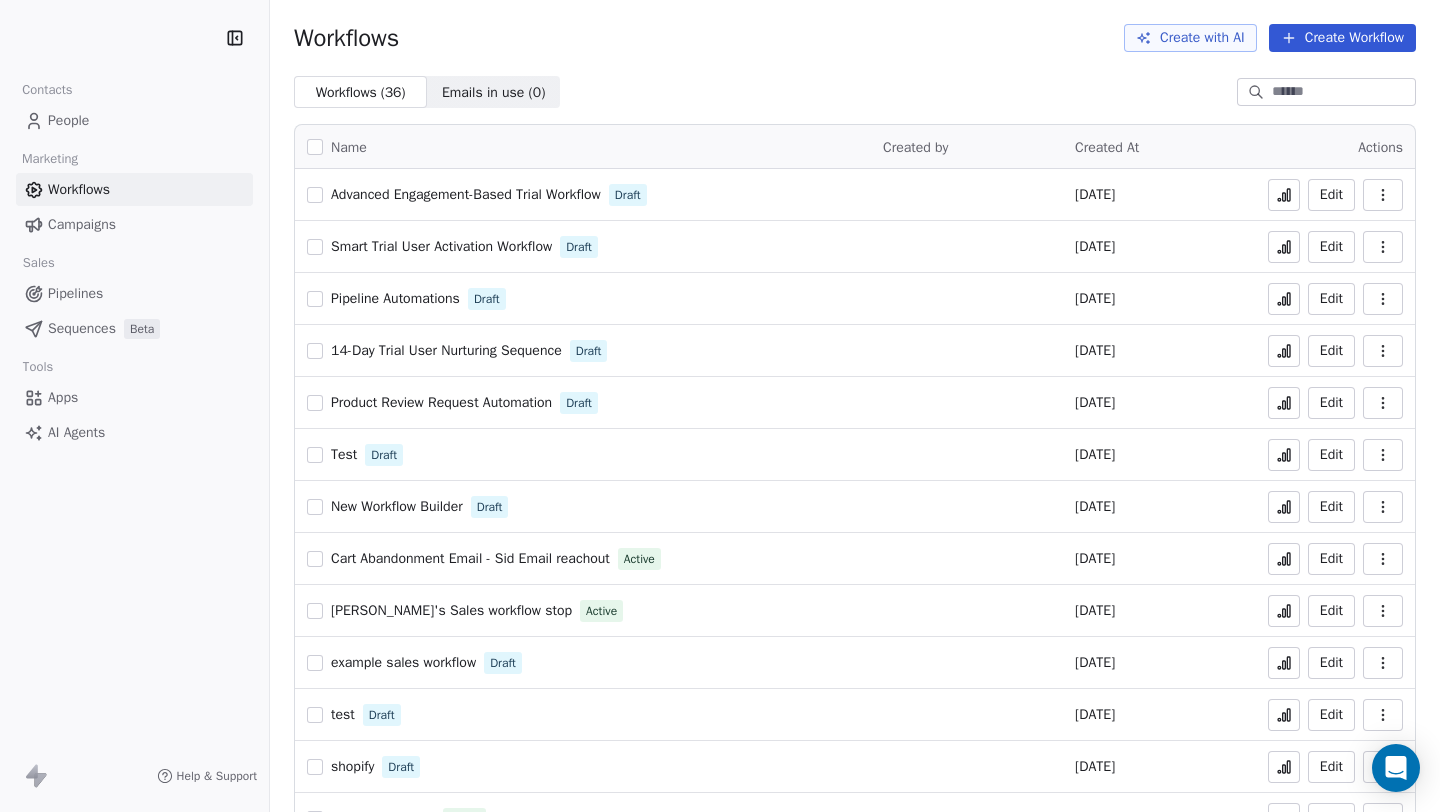 click on "Contacts People Marketing Workflows Campaigns Sales Pipelines Sequences Beta Tools Apps AI Agents Help & Support Workflows  Create with AI  Create Workflow Workflows ( 36 ) Workflows ( 36 ) Emails in use ( 0 ) Emails in use ( 0 ) Name Created by Created At Actions Advanced Engagement-Based Trial Workflow Draft [DATE] Edit Smart Trial User Activation Workflow Draft [DATE] Edit Pipeline Automations Draft [DATE] Edit 14-Day Trial User Nurturing Sequence Draft [DATE] Edit Product Review Request Automation Draft [DATE] Edit Test Draft [DATE] Edit New Workflow Builder Draft [DATE] Edit Cart Abandonment Email - Sid Email reachout Active [DATE] Edit Sid's Sales workflow stop Active [DATE] Edit example sales workflow Draft [DATE] Edit test Draft [DATE] Edit shopify Draft [DATE] Edit Invoice Paid Flow Active [DATE] Edit Payment Failed Flow - Sid Active [DATE] Edit Sid's Email Reachout flow Active [DATE] Edit Draft [DATE] Edit" at bounding box center (720, 406) 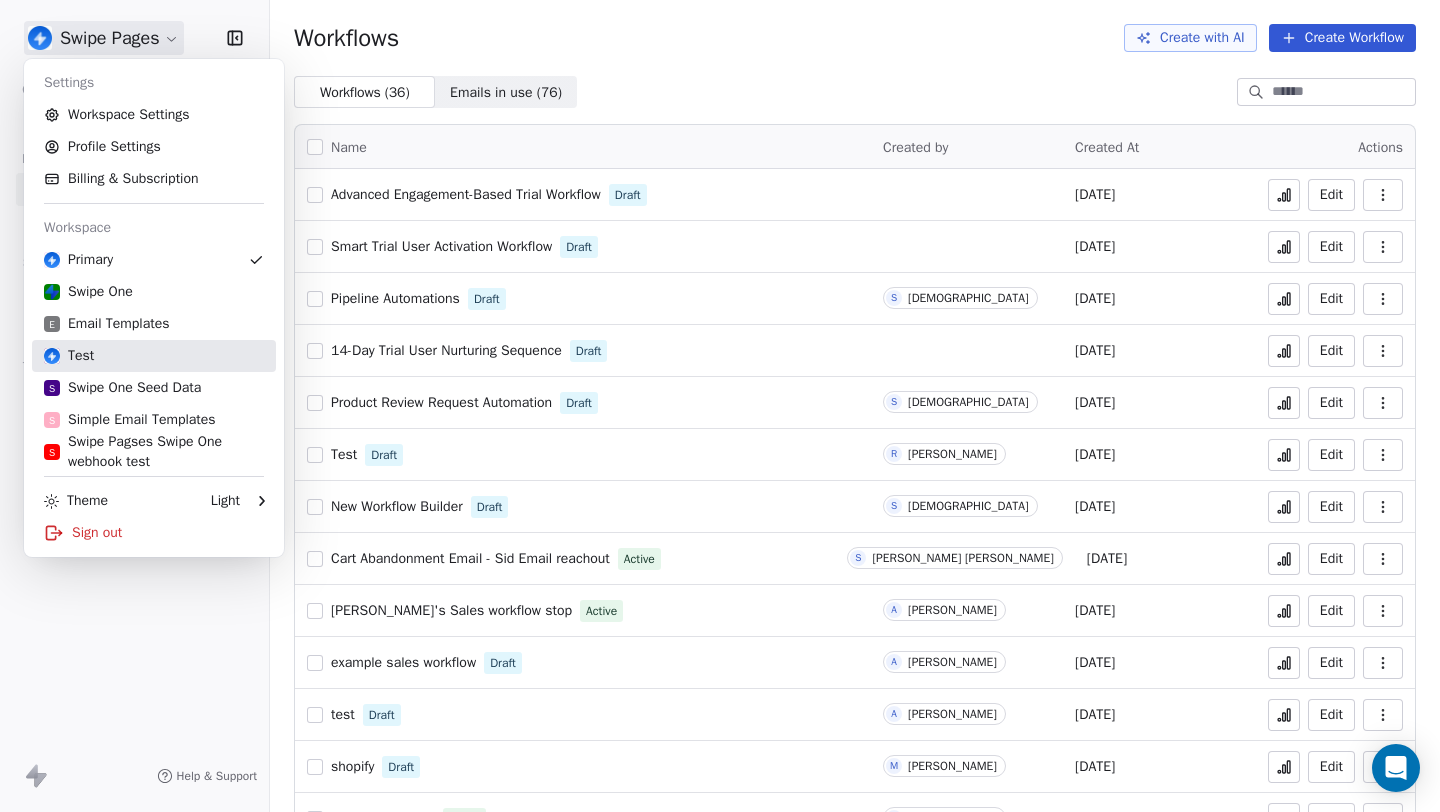click on "Test" at bounding box center [154, 356] 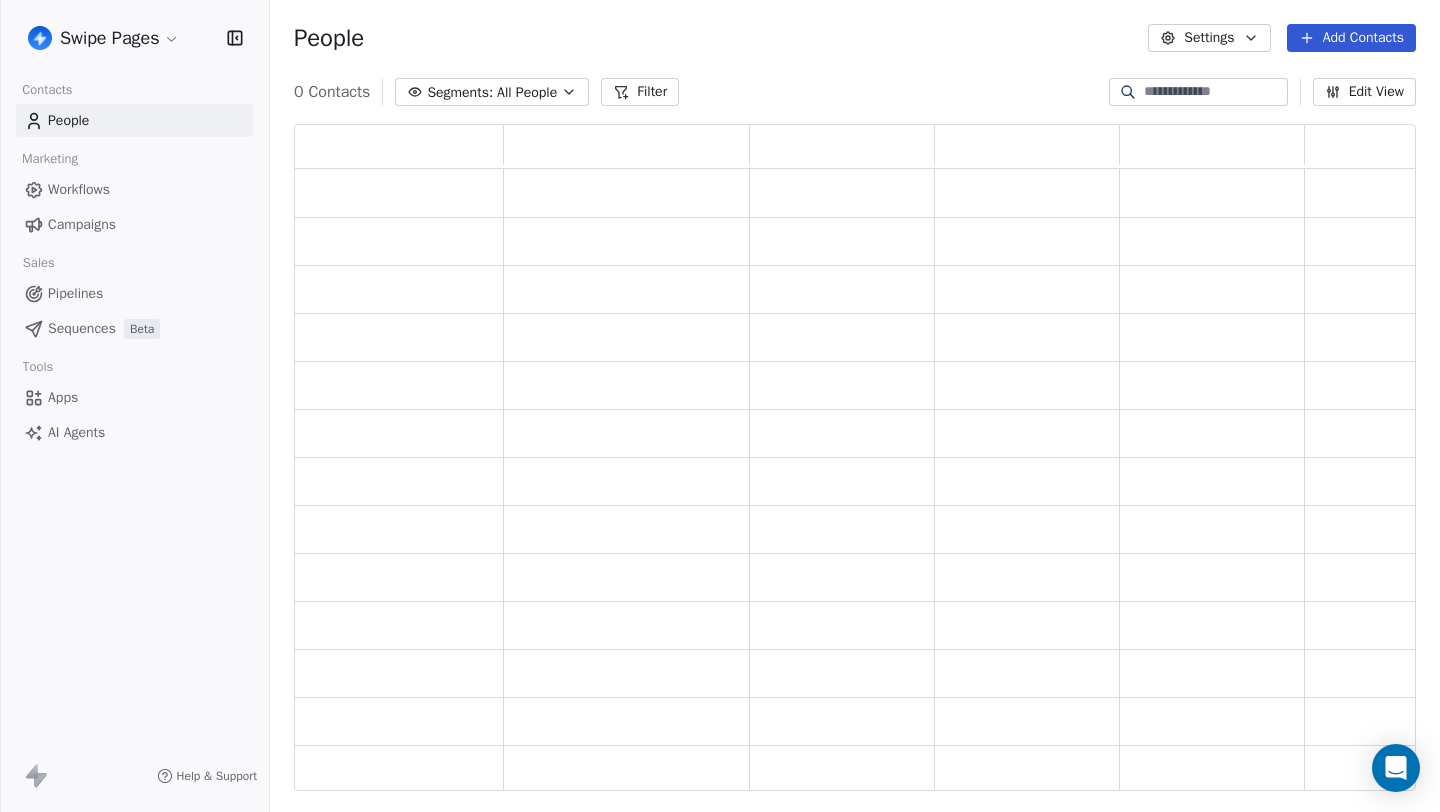 scroll, scrollTop: 1, scrollLeft: 1, axis: both 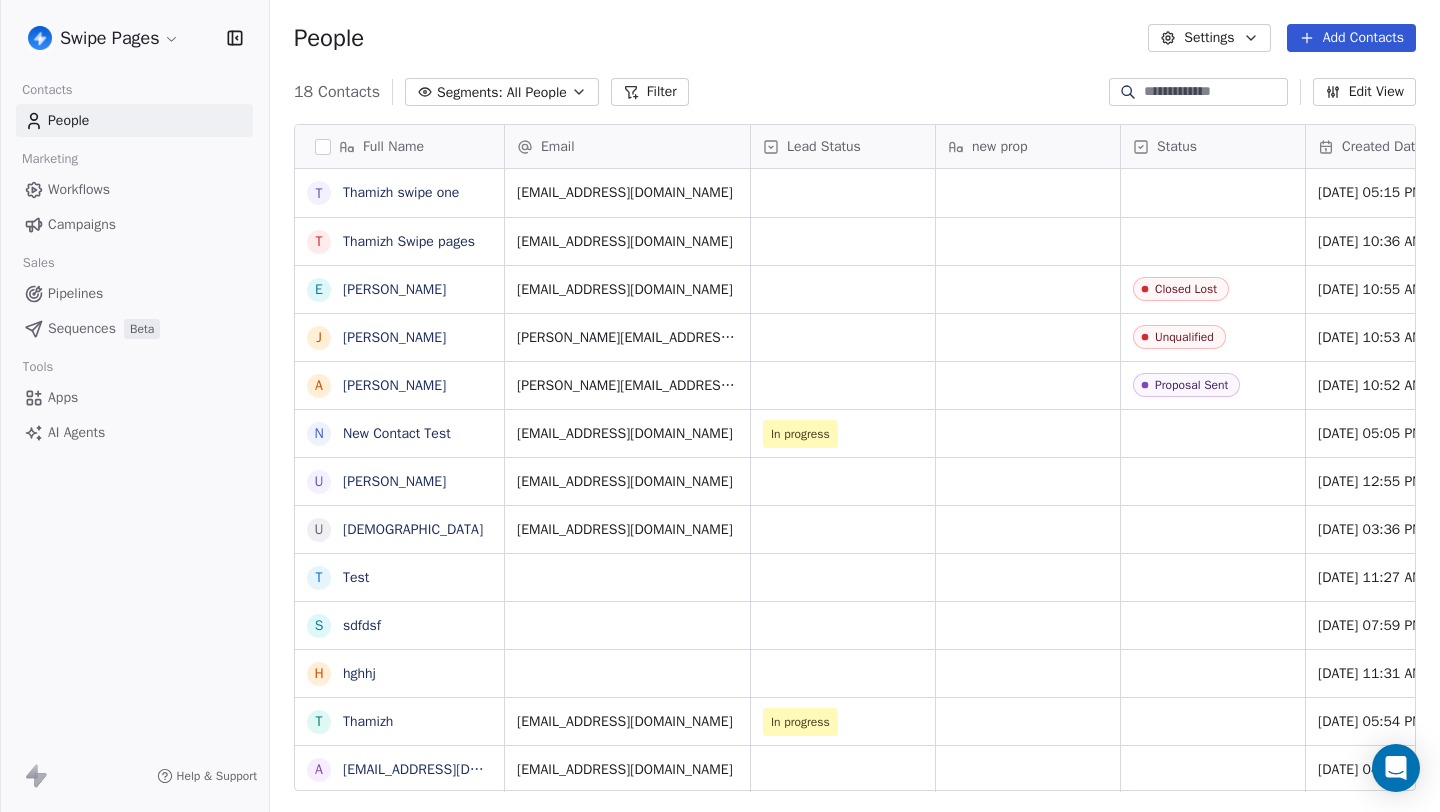 click on "Workflows" at bounding box center (134, 189) 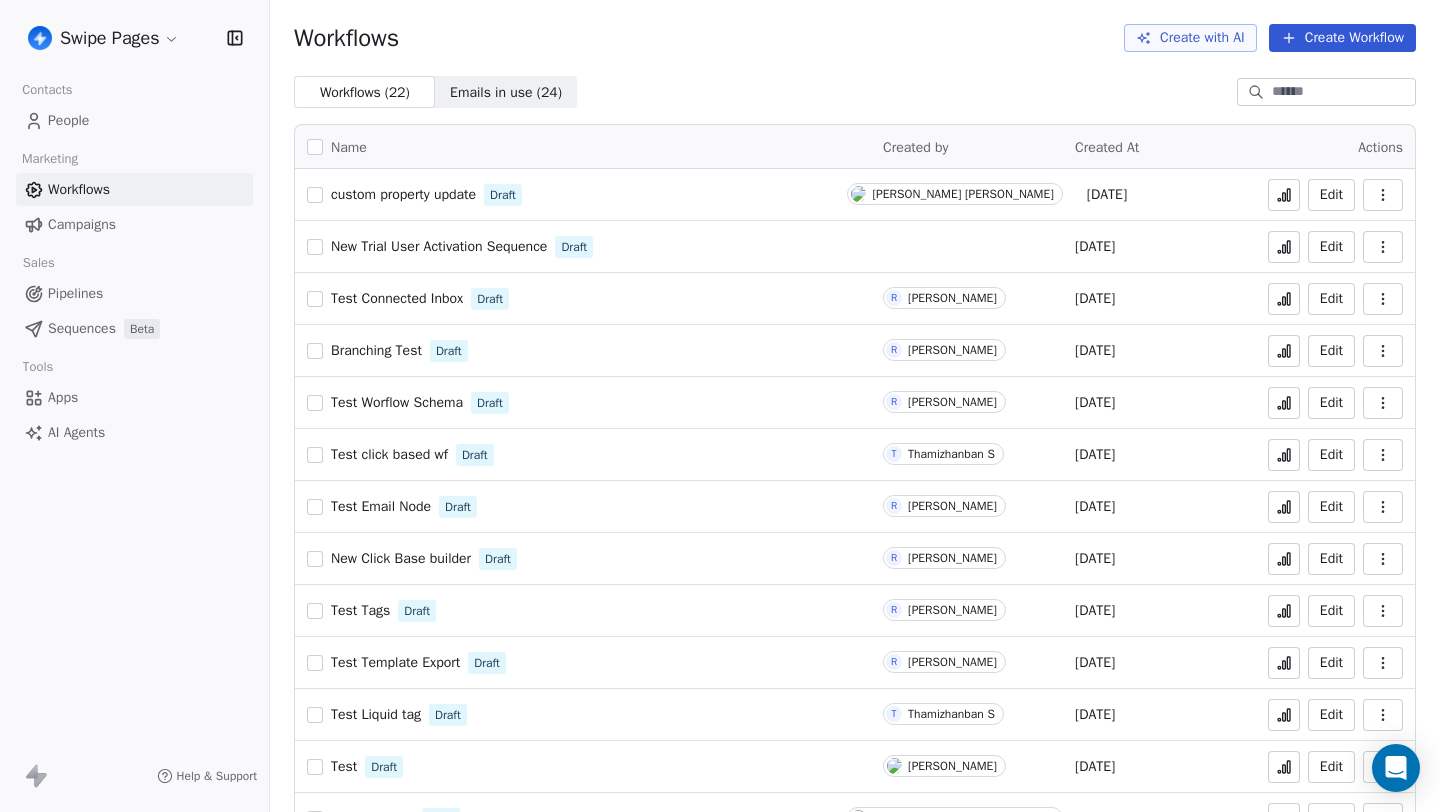 click on "custom property update" at bounding box center (403, 194) 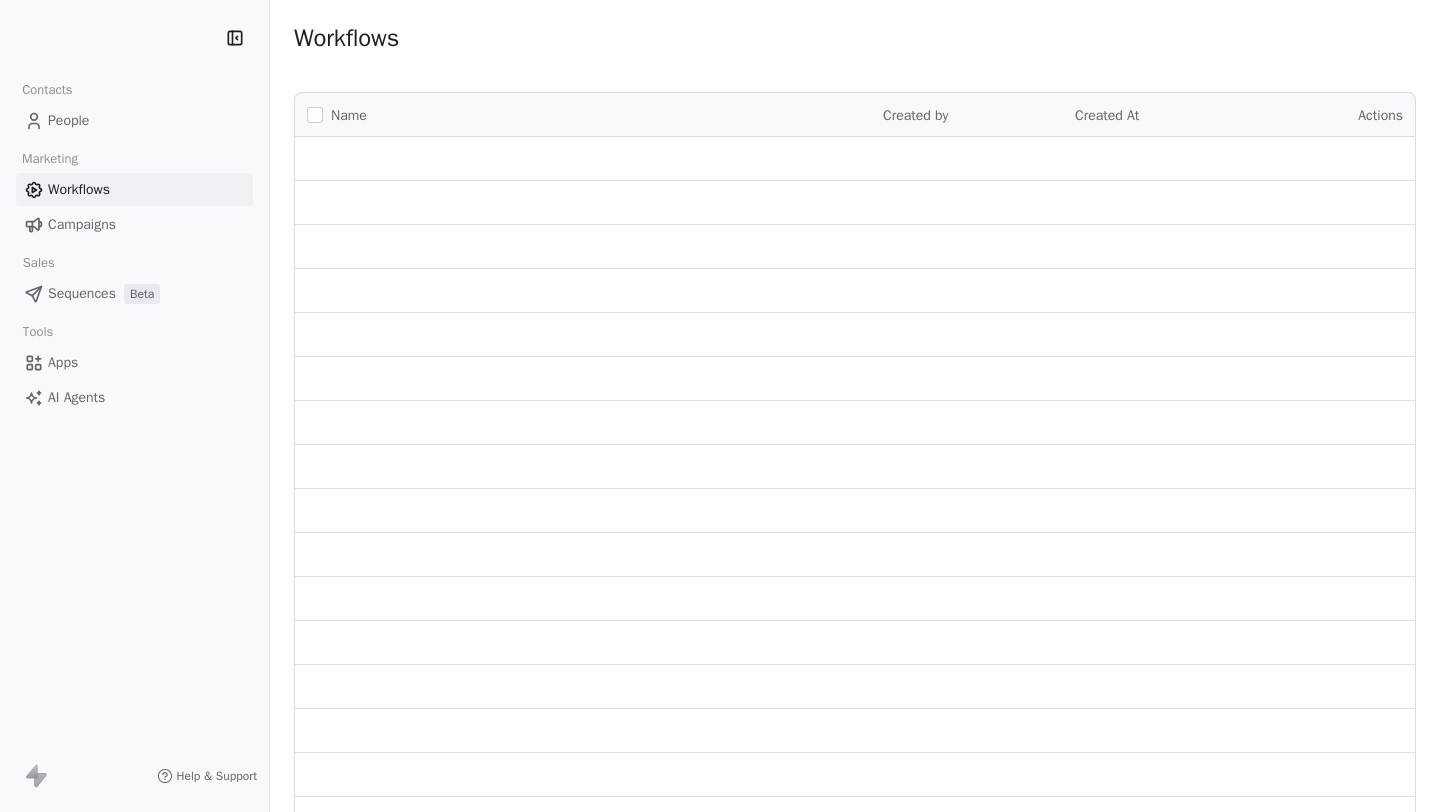 scroll, scrollTop: 0, scrollLeft: 0, axis: both 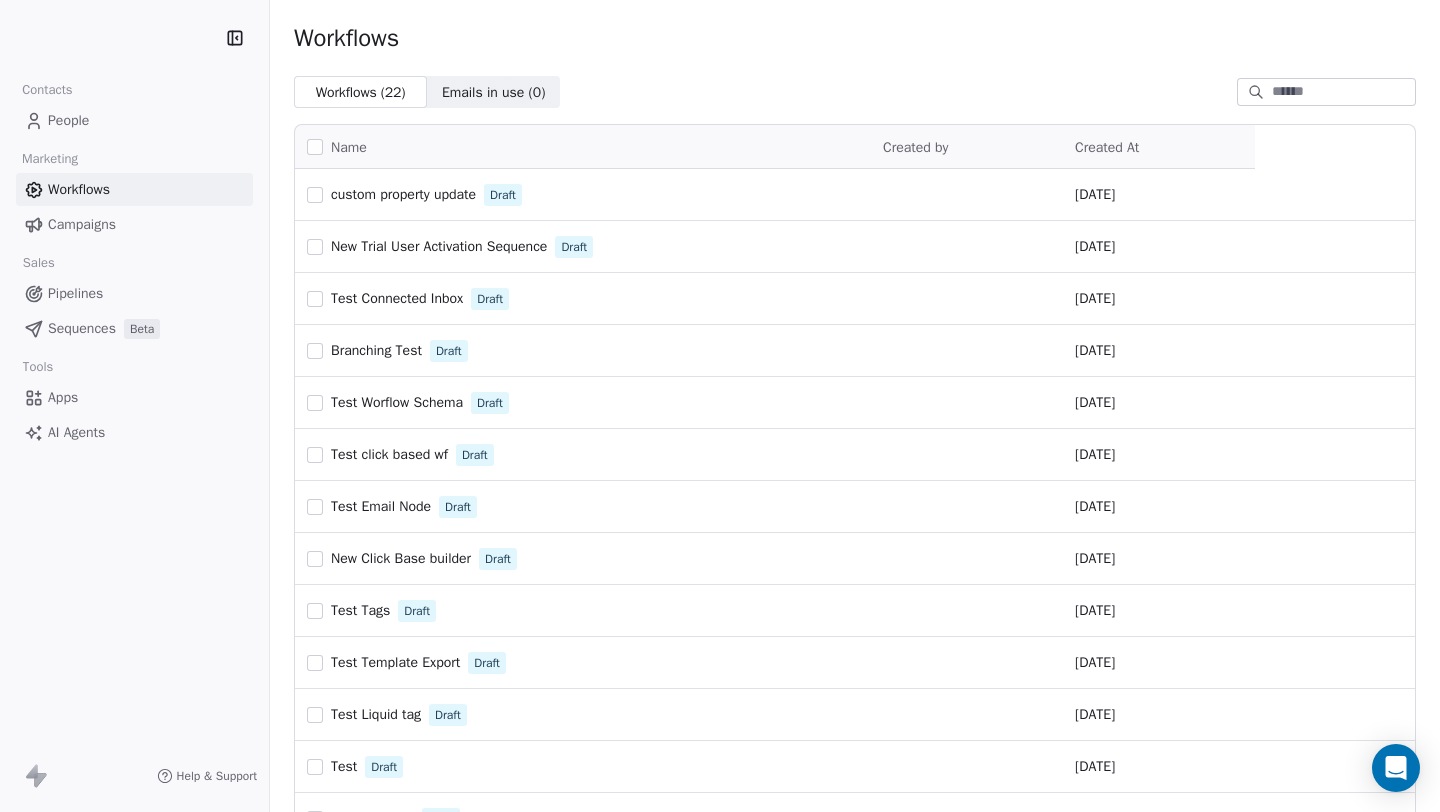 click on "Contacts People Marketing Workflows Campaigns Sales Pipelines Sequences Beta Tools Apps AI Agents Help & Support Workflows Workflows ( 22 ) Workflows ( 22 ) Emails in use ( 0 ) Emails in use ( 0 ) Name Created by Created At custom property update Draft [DATE] New Trial User Activation Sequence Draft [DATE] Test Connected Inbox Draft [DATE] Branching Test Draft [DATE] Test Worflow Schema Draft [DATE] Test click based wf Draft [DATE] Test Email Node Draft [DATE] New Click Base builder Draft [DATE] Test Tags Draft [DATE] Test Template Export Draft [DATE] Test Liquid tag Draft [DATE] Test Draft [DATE] test pipelines Draft [DATE] Test 222 Draft [DATE] New One Active [DATE] Test Email activity Draft [DATE] Test 1 Active [DATE] External Webhooks Draft [DATE] Workflows Tracking Draft [DATE] Test New Flow without templates Active [DATE] Email Snapshot Draft [DATE] Test Draft [DATE]" at bounding box center [720, 406] 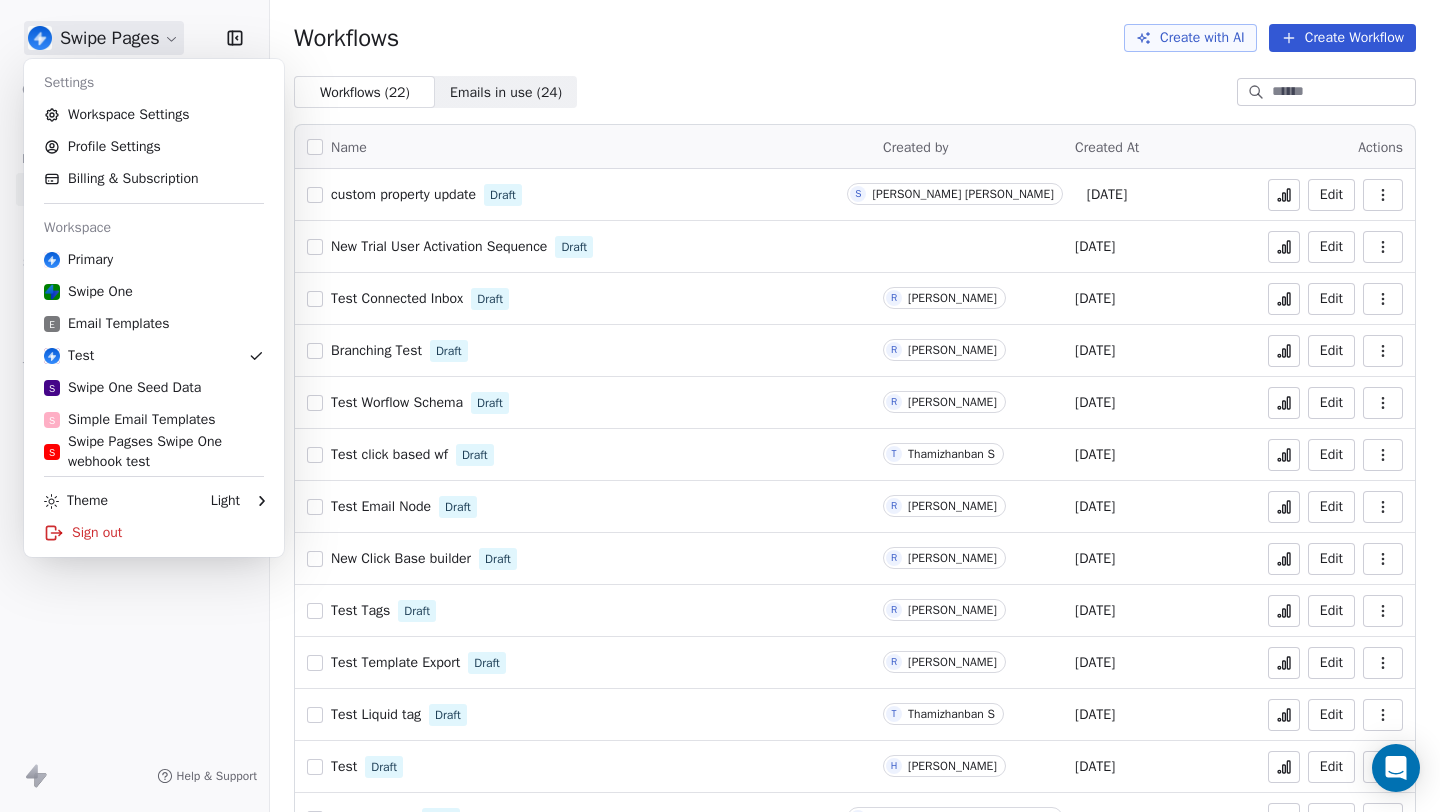 click on "Swipe Pages Contacts People Marketing Workflows Campaigns Sales Pipelines Sequences Beta Tools Apps AI Agents Help & Support Workflows  Create with AI  Create Workflow Workflows ( 22 ) Workflows ( 22 ) Emails in use ( 24 ) Emails in use ( 24 ) Name Created by Created At Actions custom property update Draft S [PERSON_NAME] [PERSON_NAME] [DATE] Edit New Trial User Activation Sequence Draft [DATE] Edit Test Connected Inbox Draft R [PERSON_NAME] [DATE] Edit Branching Test Draft R [PERSON_NAME] [DATE] Edit Test Worflow Schema Draft R [PERSON_NAME] [DATE] Edit Test click based wf Draft T Thamizhanban S [DATE] Edit Test Email Node Draft R [PERSON_NAME] [DATE] Edit New Click Base builder Draft R [PERSON_NAME] [DATE] Edit Test Tags Draft R [PERSON_NAME] [DATE] Edit Test Template Export Draft R [PERSON_NAME] [DATE] Edit Test Liquid tag Draft T Thamizhanban S [DATE] Edit Test Draft H [PERSON_NAME] [DATE] Edit test pipelines Draft S [DATE]" at bounding box center [720, 406] 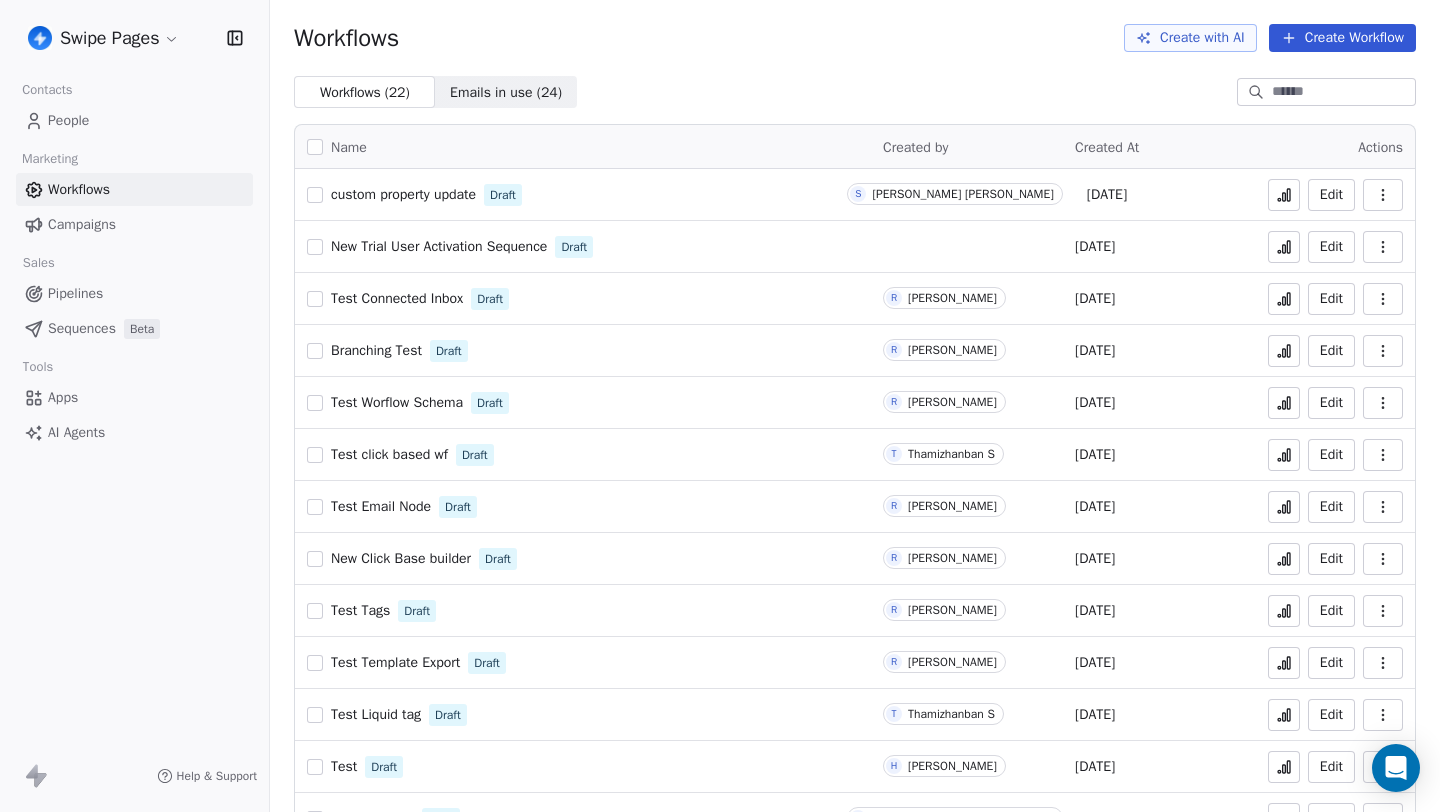 click on "People" at bounding box center (68, 120) 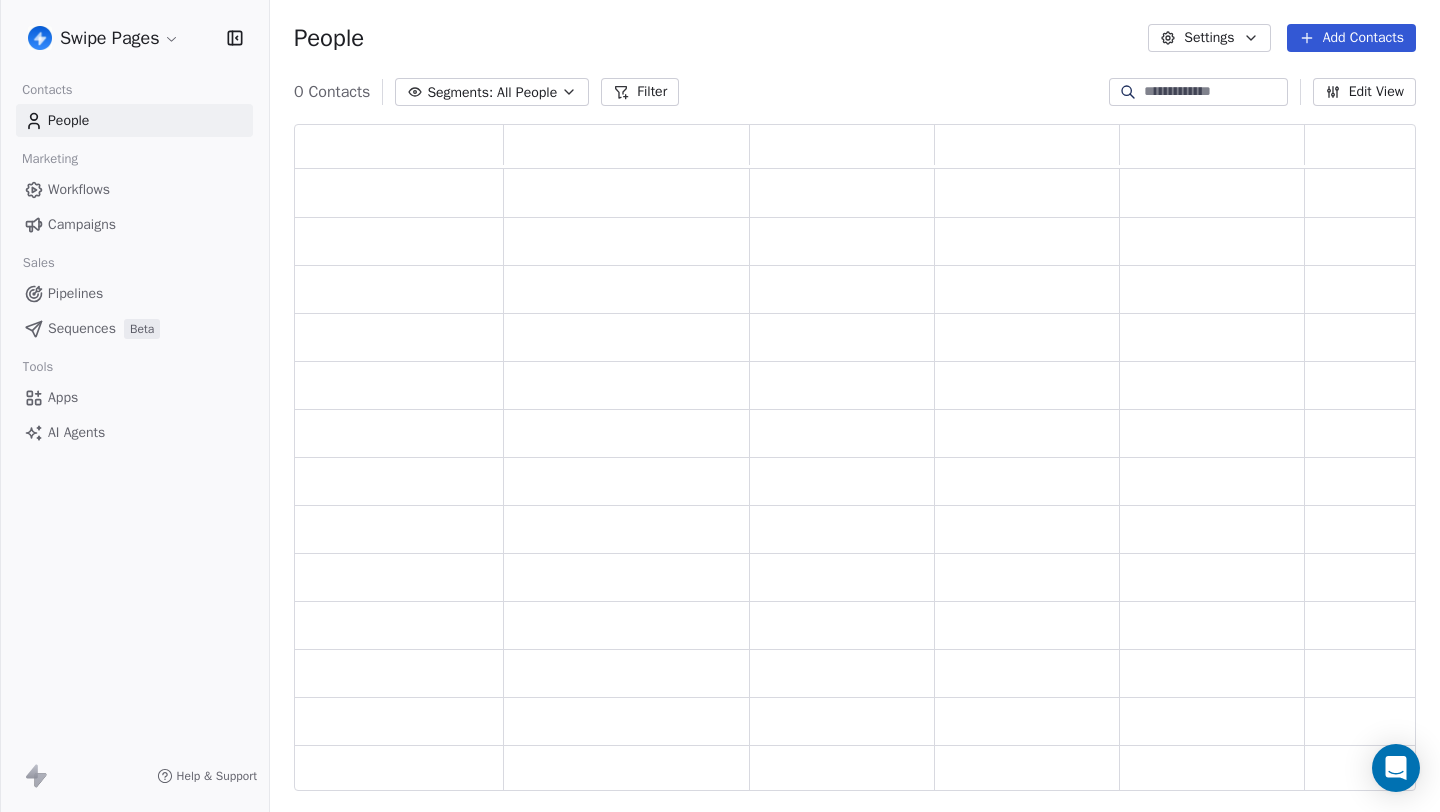 scroll, scrollTop: 1, scrollLeft: 1, axis: both 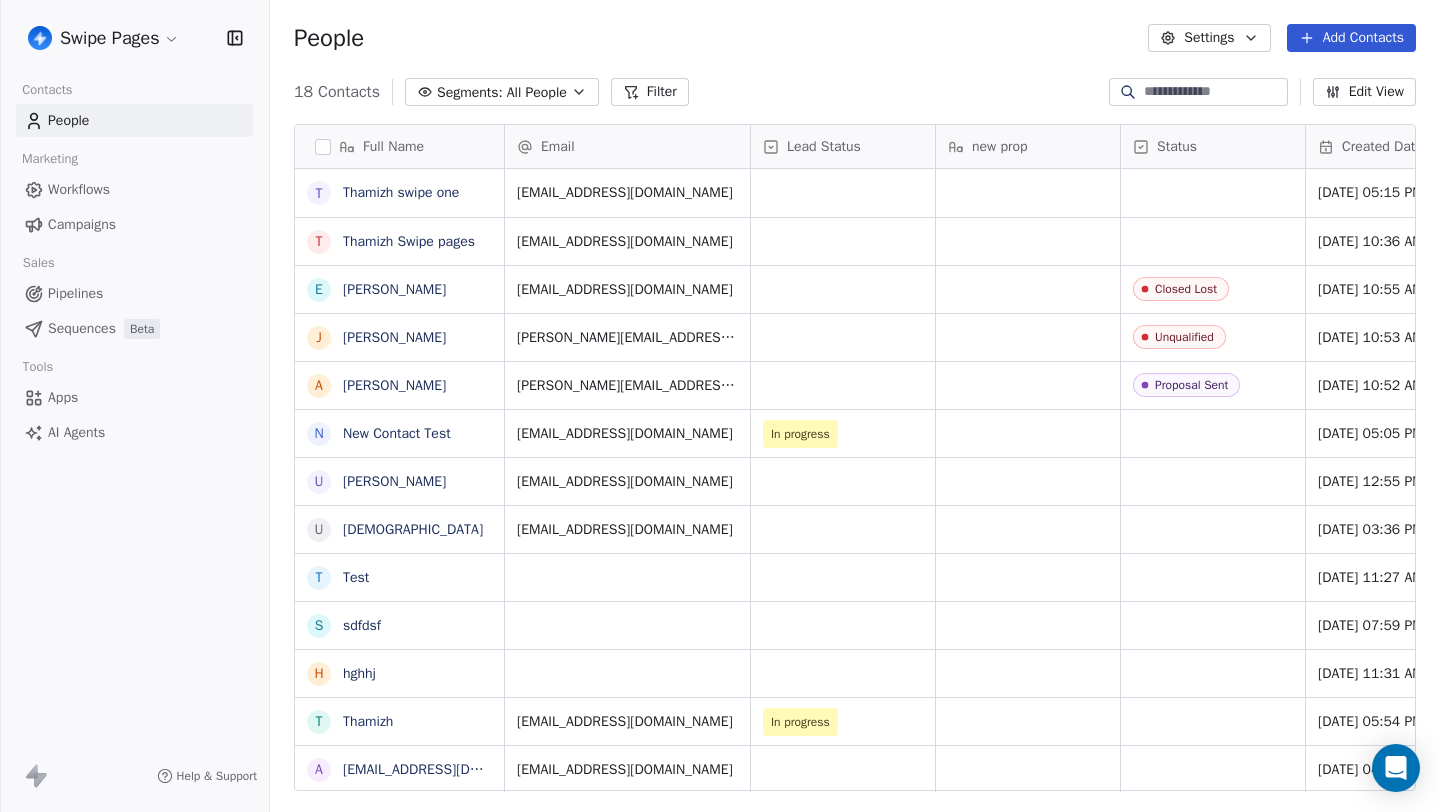click on "Swipe Pages Contacts People Marketing Workflows Campaigns Sales Pipelines Sequences Beta Tools Apps AI Agents Help & Support People Settings  Add Contacts 18 Contacts Segments: All People Filter  Edit View Tag Add to Sequence Full Name [PERSON_NAME] swipe one T Thamizh Swipe pages E [PERSON_NAME] J [PERSON_NAME] A [PERSON_NAME] N New Contact Test U [PERSON_NAME] U [PERSON_NAME] T Test s sdfdsf h hghhj T Thamizh a [EMAIL_ADDRESS][DOMAIN_NAME] R Ram K Kashif K [PERSON_NAME] K [PERSON_NAME] Test S SwipeOne Test Email Lead Status new prop Status Created Date IST Last Updated Date IST Marketing Email Subscription Status Custom Property Test [EMAIL_ADDRESS][DOMAIN_NAME] [DATE] 05:15 PM [DATE] 05:15 PM Subscribed [EMAIL_ADDRESS][DOMAIN_NAME] [DATE] 10:36 AM [DATE] 05:26 PM Subscribed [PERSON_NAME][EMAIL_ADDRESS][DOMAIN_NAME] Closed Lost [DATE] 10:55 AM [DATE] 05:26 PM Subscribed [PERSON_NAME][EMAIL_ADDRESS][DOMAIN_NAME] Unqualified [DATE] 10:53 AM [DATE] 05:26 PM Subscribed [EMAIL_ADDRESS][DOMAIN_NAME] Proposal Sent [DATE] 10:52 AM [DATE] 05:26 PM Subscribed" at bounding box center [720, 406] 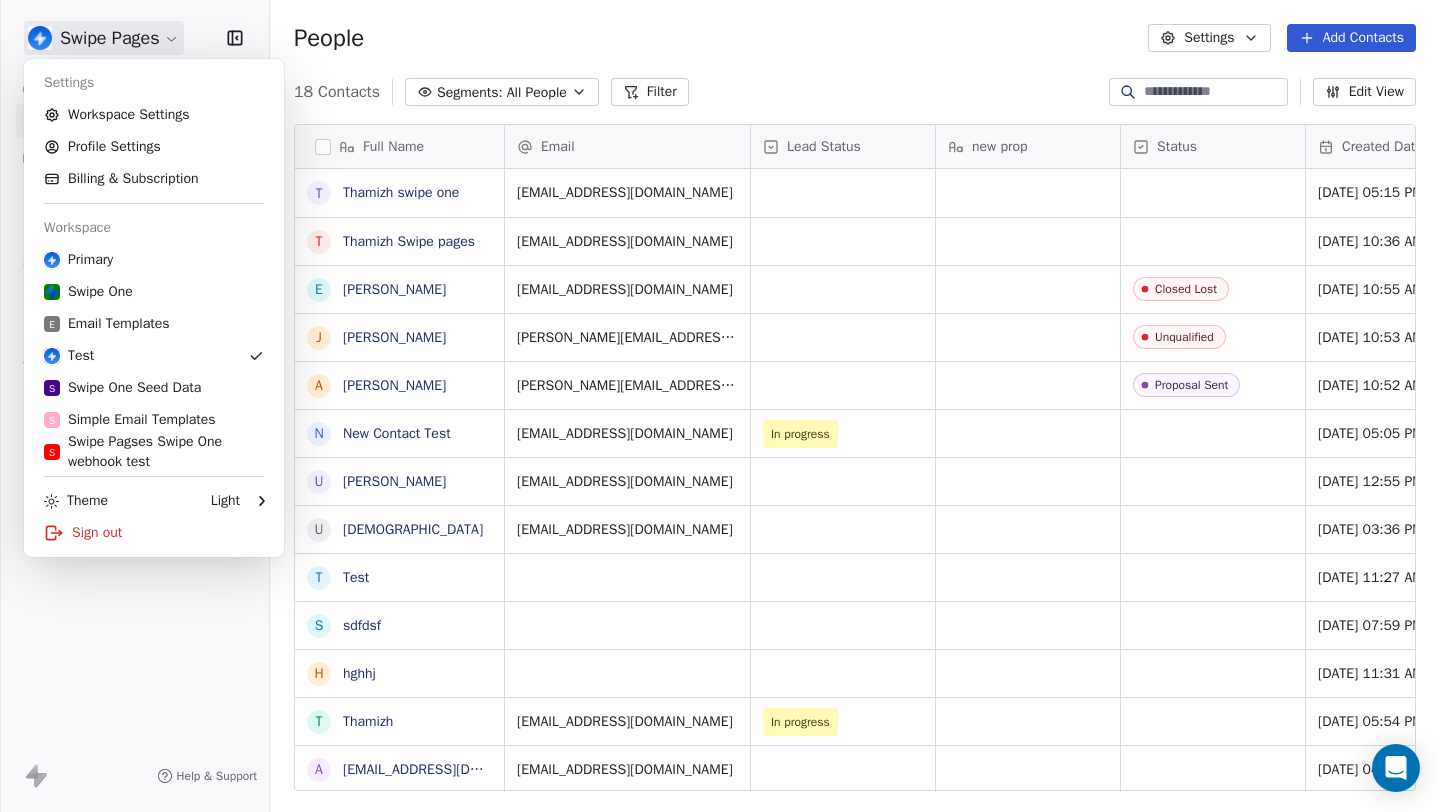 click on "Swipe Pages Contacts People Marketing Workflows Campaigns Sales Pipelines Sequences Beta Tools Apps AI Agents Help & Support People Settings  Add Contacts 18 Contacts Segments: All People Filter  Edit View Tag Add to Sequence Full Name [PERSON_NAME] swipe one T Thamizh Swipe pages E [PERSON_NAME] J [PERSON_NAME] A [PERSON_NAME] N New Contact Test U [PERSON_NAME] U [PERSON_NAME] T Test s sdfdsf h hghhj T Thamizh a [EMAIL_ADDRESS][DOMAIN_NAME] R Ram K Kashif K [PERSON_NAME] K [PERSON_NAME] Test S SwipeOne Test Email Lead Status new prop Status Created Date IST Last Updated Date IST Marketing Email Subscription Status Custom Property Test [EMAIL_ADDRESS][DOMAIN_NAME] [DATE] 05:15 PM [DATE] 05:15 PM Subscribed [EMAIL_ADDRESS][DOMAIN_NAME] [DATE] 10:36 AM [DATE] 05:26 PM Subscribed [PERSON_NAME][EMAIL_ADDRESS][DOMAIN_NAME] Closed Lost [DATE] 10:55 AM [DATE] 05:26 PM Subscribed [PERSON_NAME][EMAIL_ADDRESS][DOMAIN_NAME] Unqualified [DATE] 10:53 AM [DATE] 05:26 PM Subscribed [EMAIL_ADDRESS][DOMAIN_NAME] Proposal Sent [DATE] 10:52 AM [DATE] 05:26 PM Subscribed" at bounding box center [720, 406] 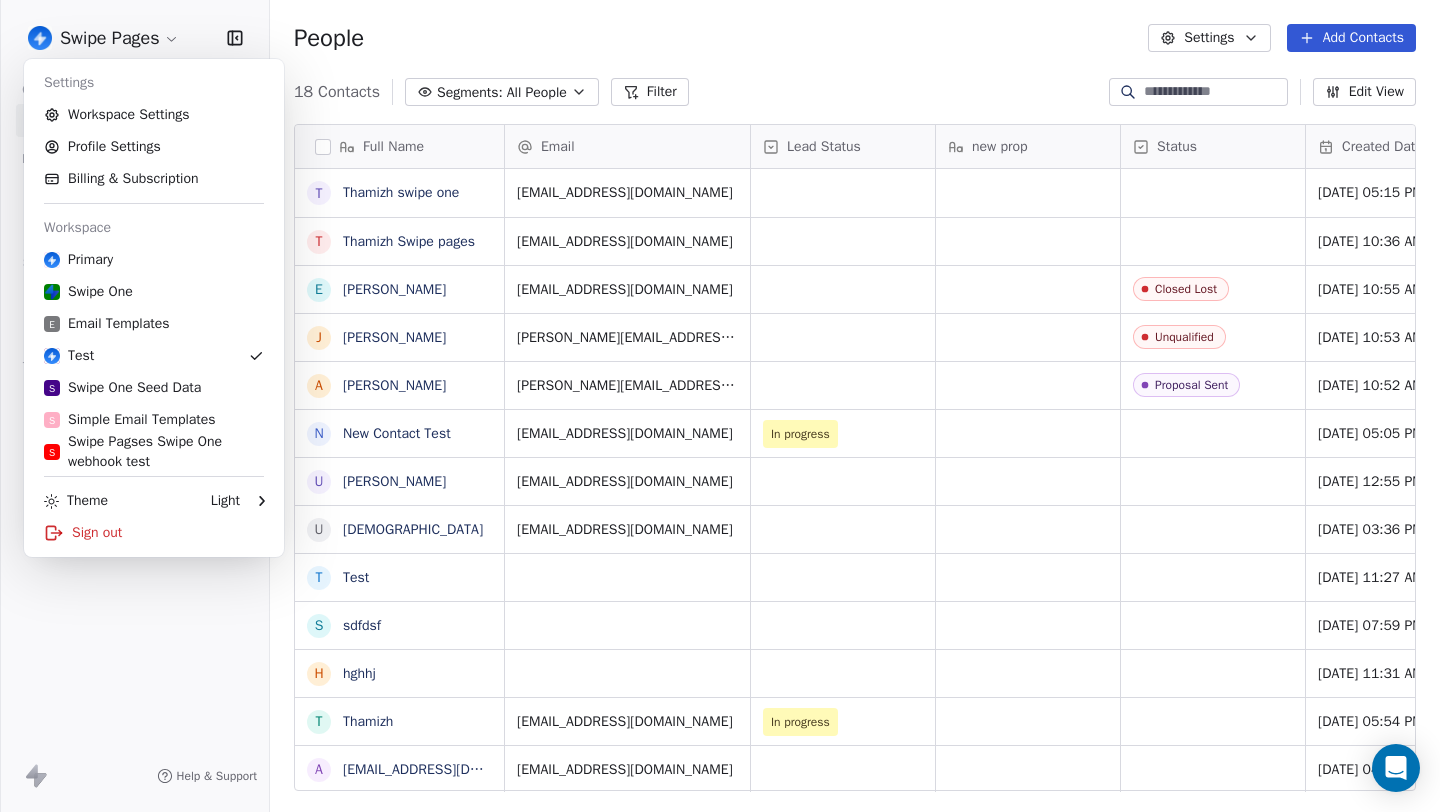 click 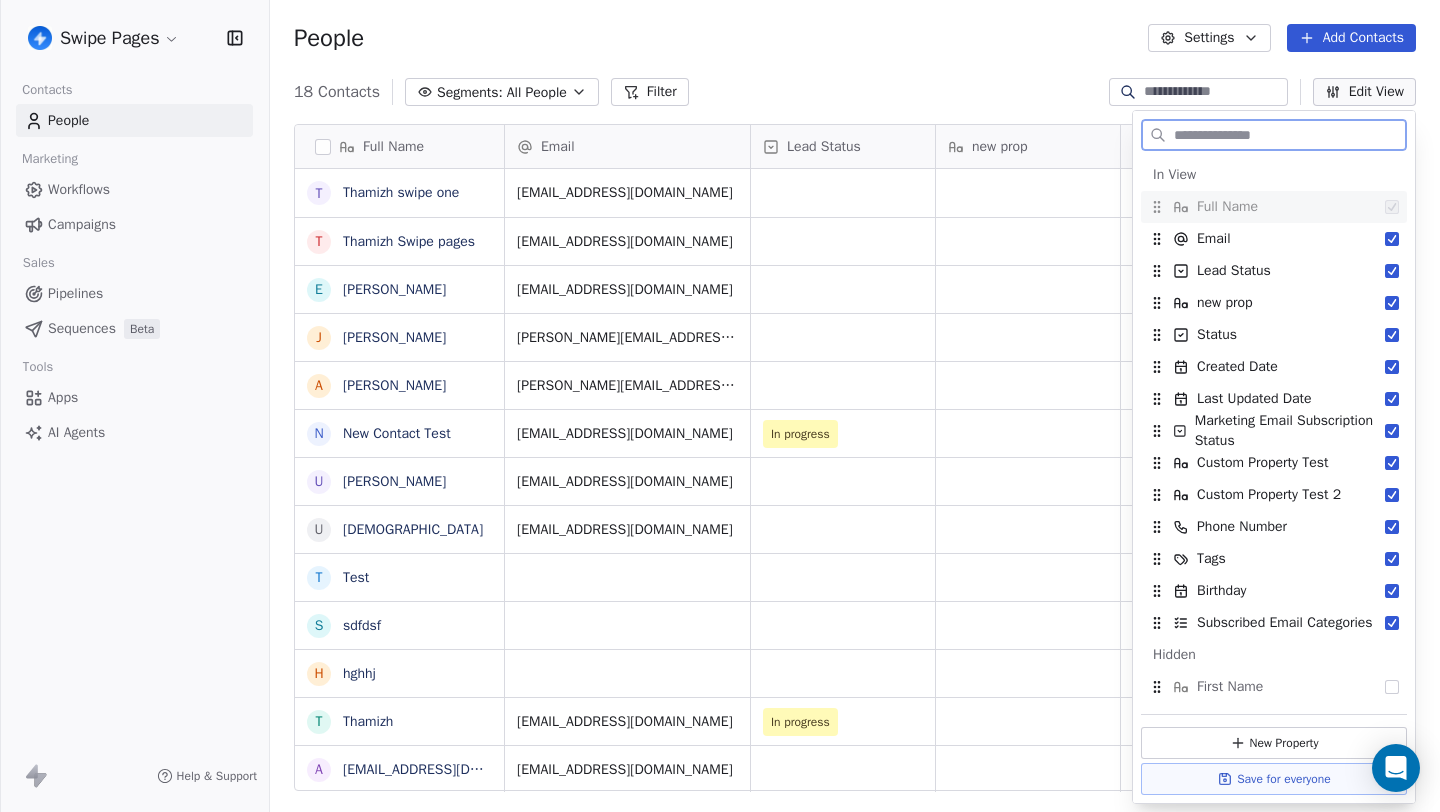 click on "Swipe Pages Contacts People Marketing Workflows Campaigns Sales Pipelines Sequences Beta Tools Apps AI Agents Help & Support People Settings  Add Contacts 18 Contacts Segments: All People Filter  Edit View Tag Add to Sequence Full Name [PERSON_NAME] swipe one T Thamizh Swipe pages E [PERSON_NAME] J [PERSON_NAME] A [PERSON_NAME] N New Contact Test U [PERSON_NAME] U [PERSON_NAME] T Test s sdfdsf h hghhj T Thamizh a [EMAIL_ADDRESS][DOMAIN_NAME] R Ram K Kashif K [PERSON_NAME] K [PERSON_NAME] Test S SwipeOne Test Email Lead Status new prop Status Created Date IST Last Updated Date IST Marketing Email Subscription Status Custom Property Test [EMAIL_ADDRESS][DOMAIN_NAME] [DATE] 05:15 PM [DATE] 05:15 PM Subscribed [EMAIL_ADDRESS][DOMAIN_NAME] [DATE] 10:36 AM [DATE] 05:26 PM Subscribed [PERSON_NAME][EMAIL_ADDRESS][DOMAIN_NAME] Closed Lost [DATE] 10:55 AM [DATE] 05:26 PM Subscribed [PERSON_NAME][EMAIL_ADDRESS][DOMAIN_NAME] Unqualified [DATE] 10:53 AM [DATE] 05:26 PM Subscribed [EMAIL_ADDRESS][DOMAIN_NAME] Proposal Sent [DATE] 10:52 AM [DATE] 05:26 PM Subscribed" at bounding box center (720, 406) 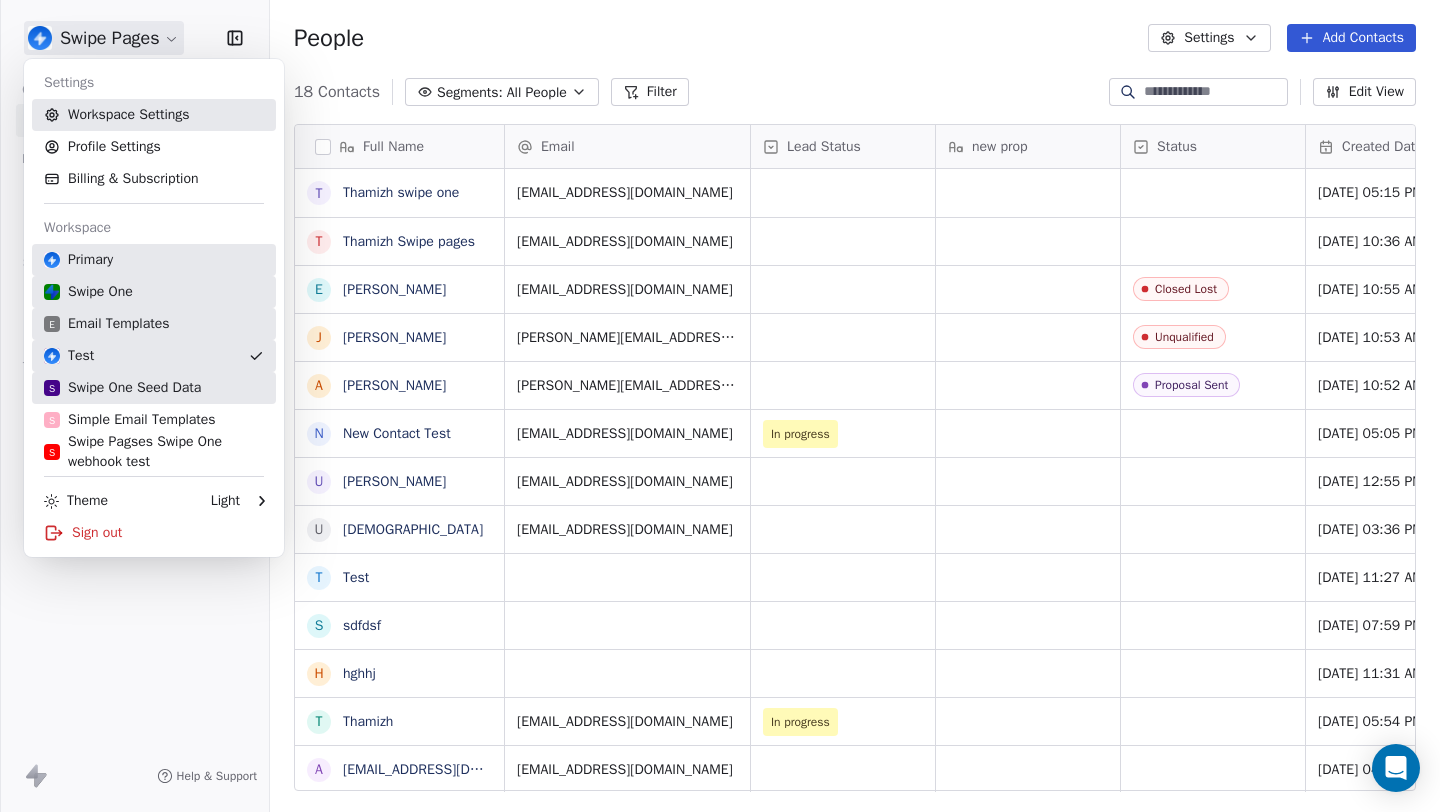 click on "S Swipe One Seed Data" at bounding box center [122, 388] 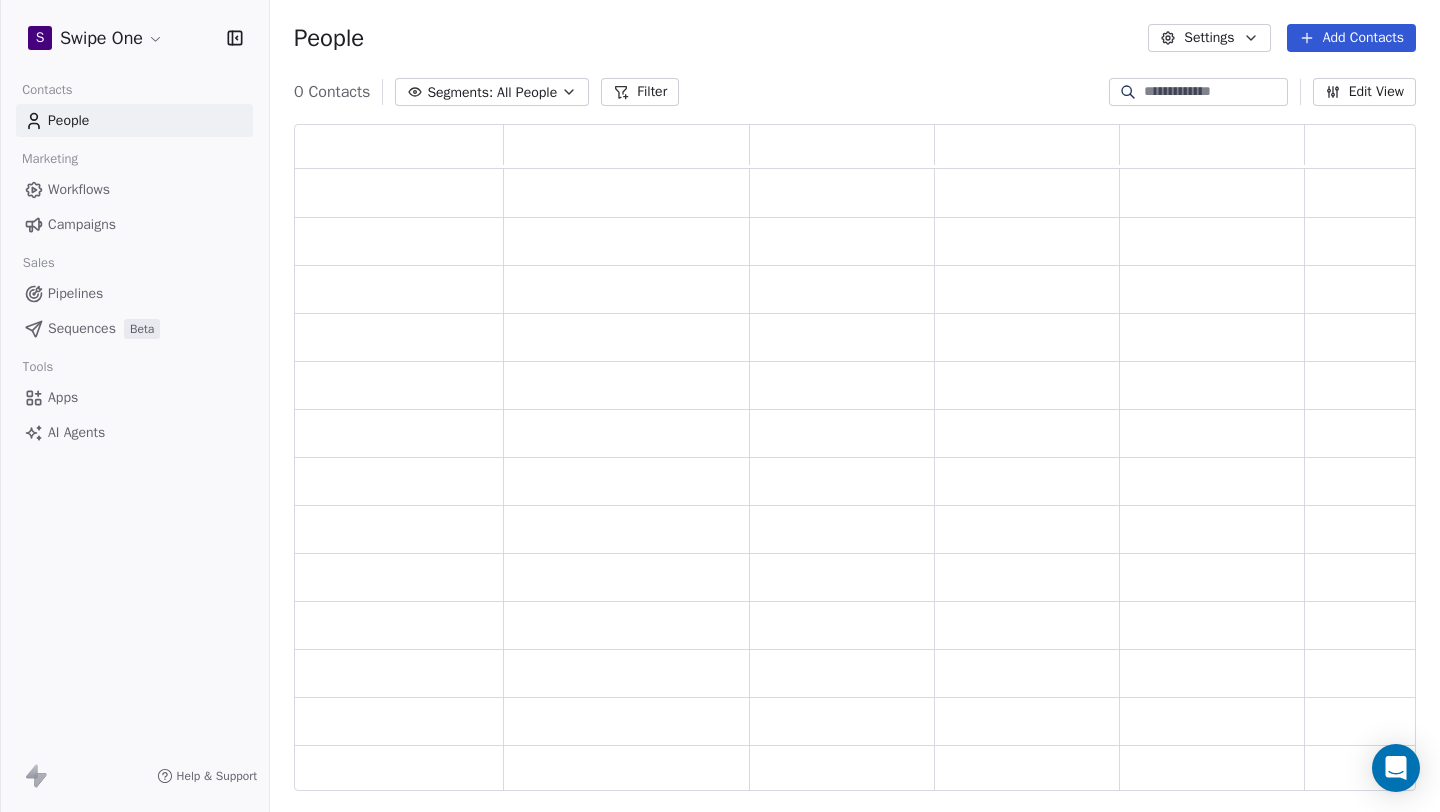 scroll, scrollTop: 1, scrollLeft: 1, axis: both 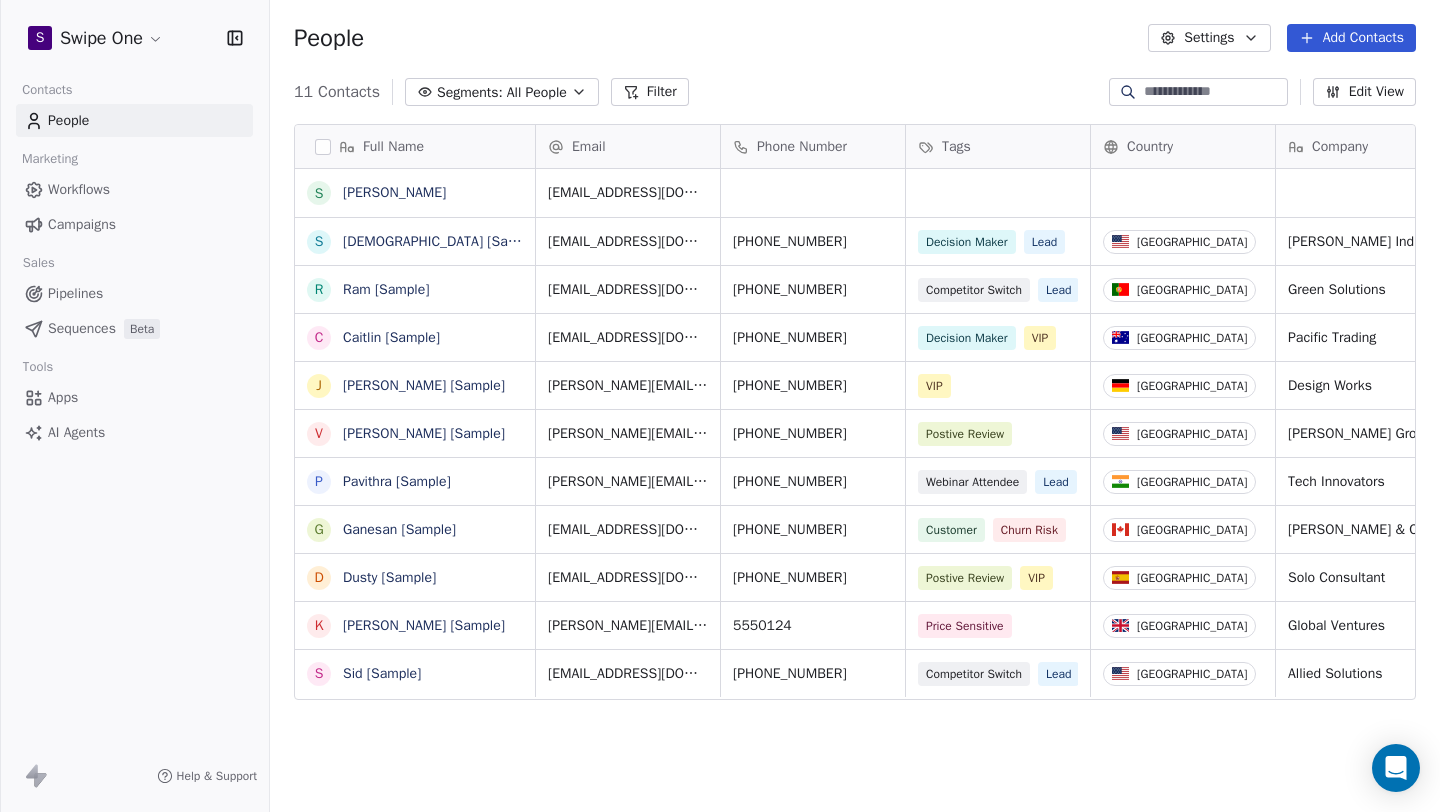 click 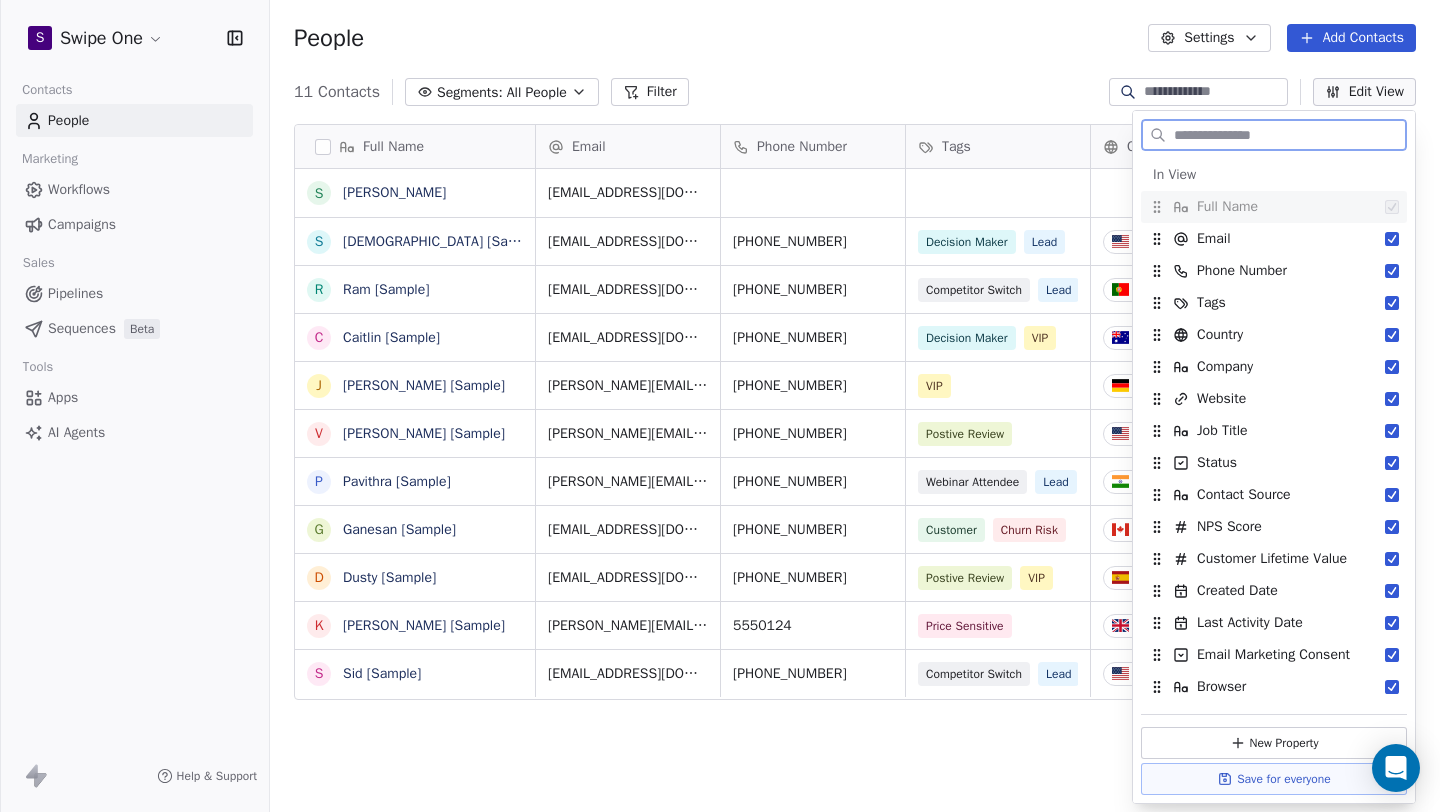click on "Full Name" at bounding box center (1274, 207) 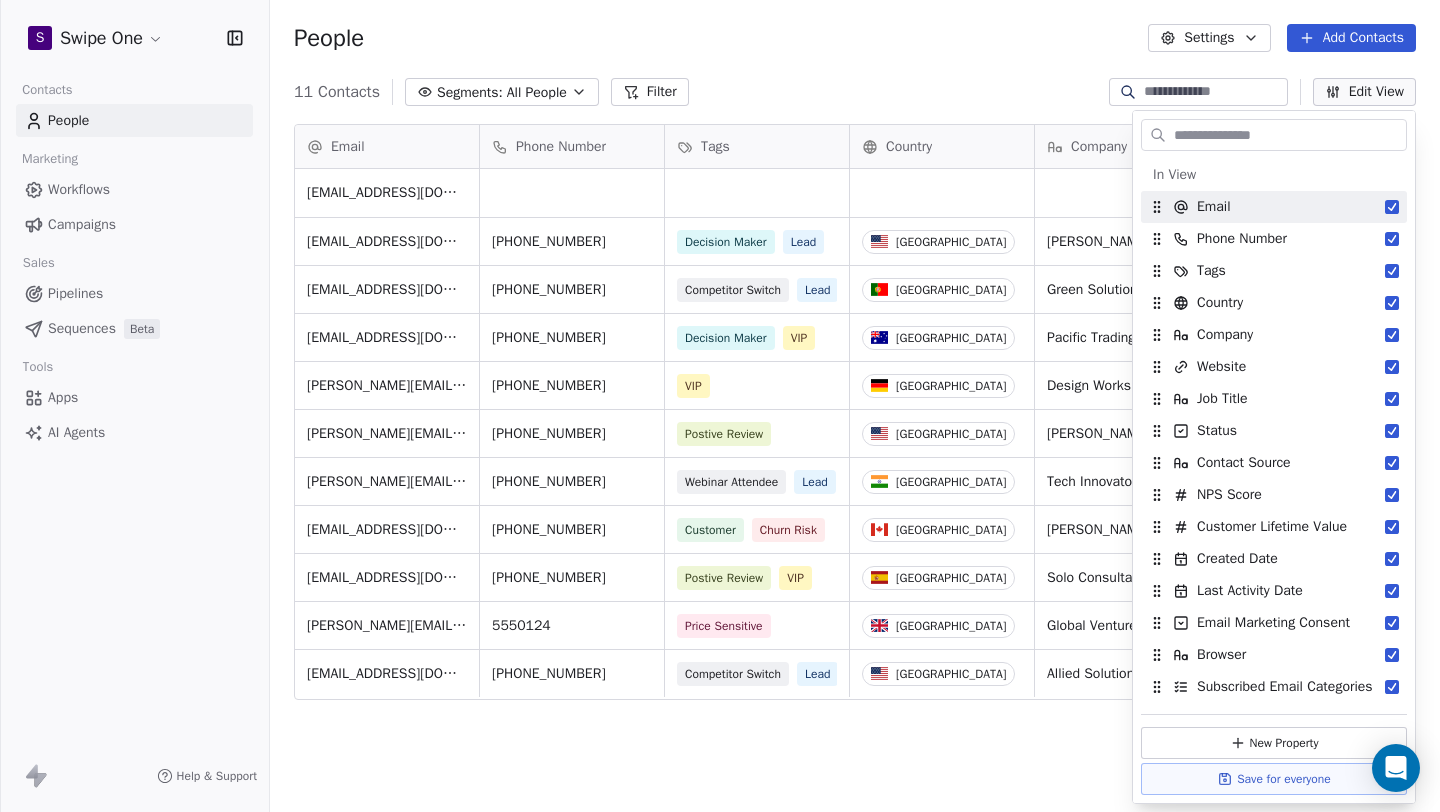 click on "People Settings  Add Contacts" at bounding box center [855, 38] 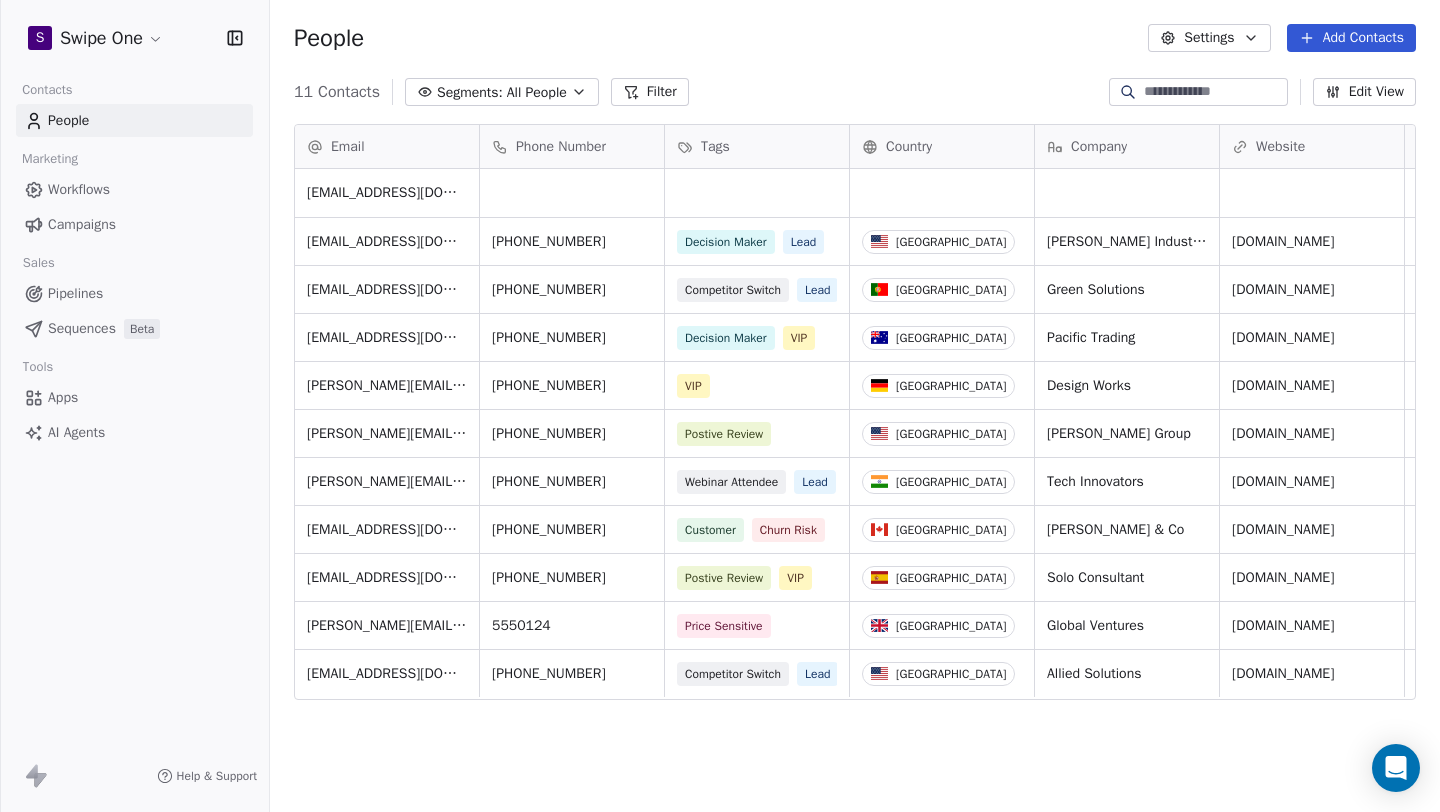 click on "Edit View" at bounding box center (1364, 92) 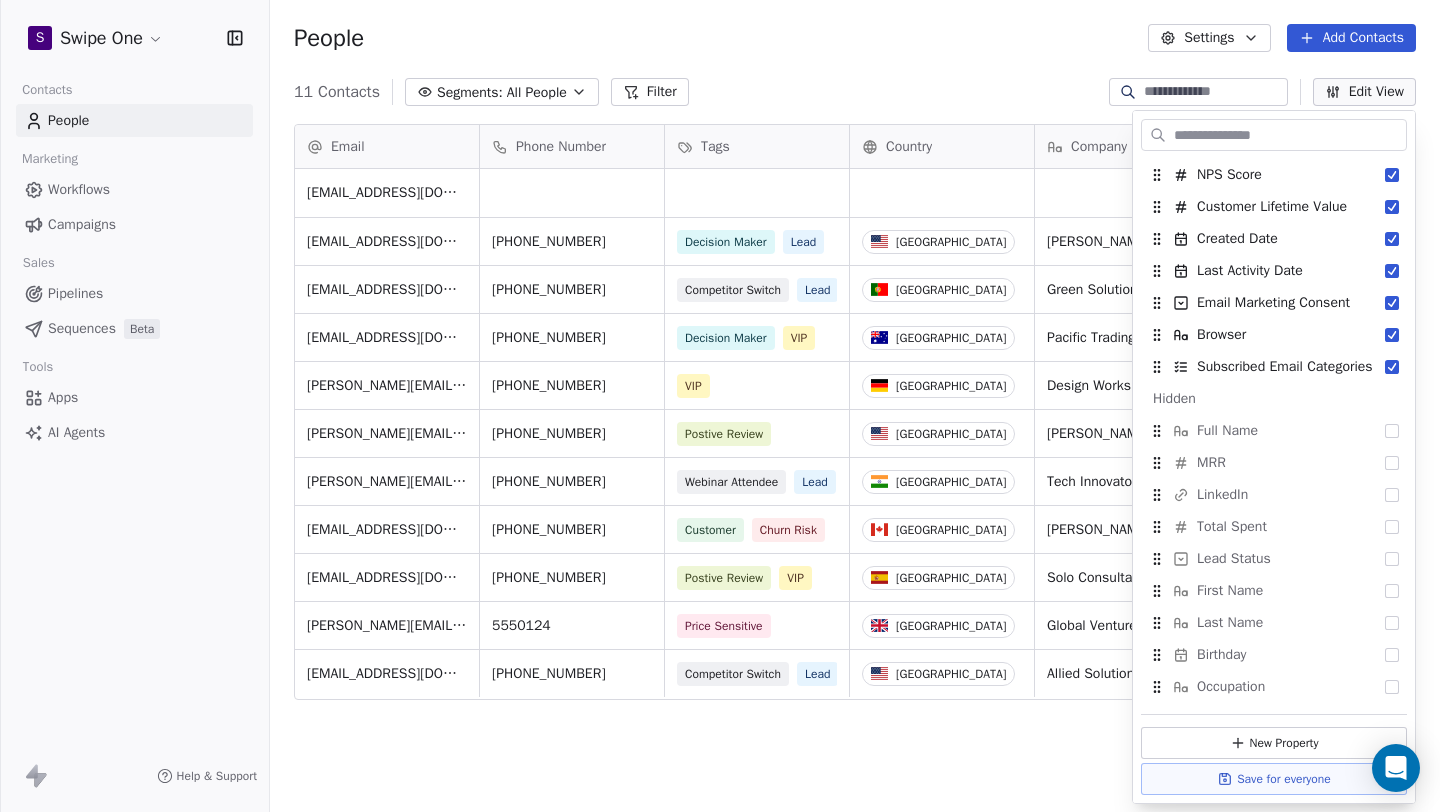 scroll, scrollTop: 319, scrollLeft: 0, axis: vertical 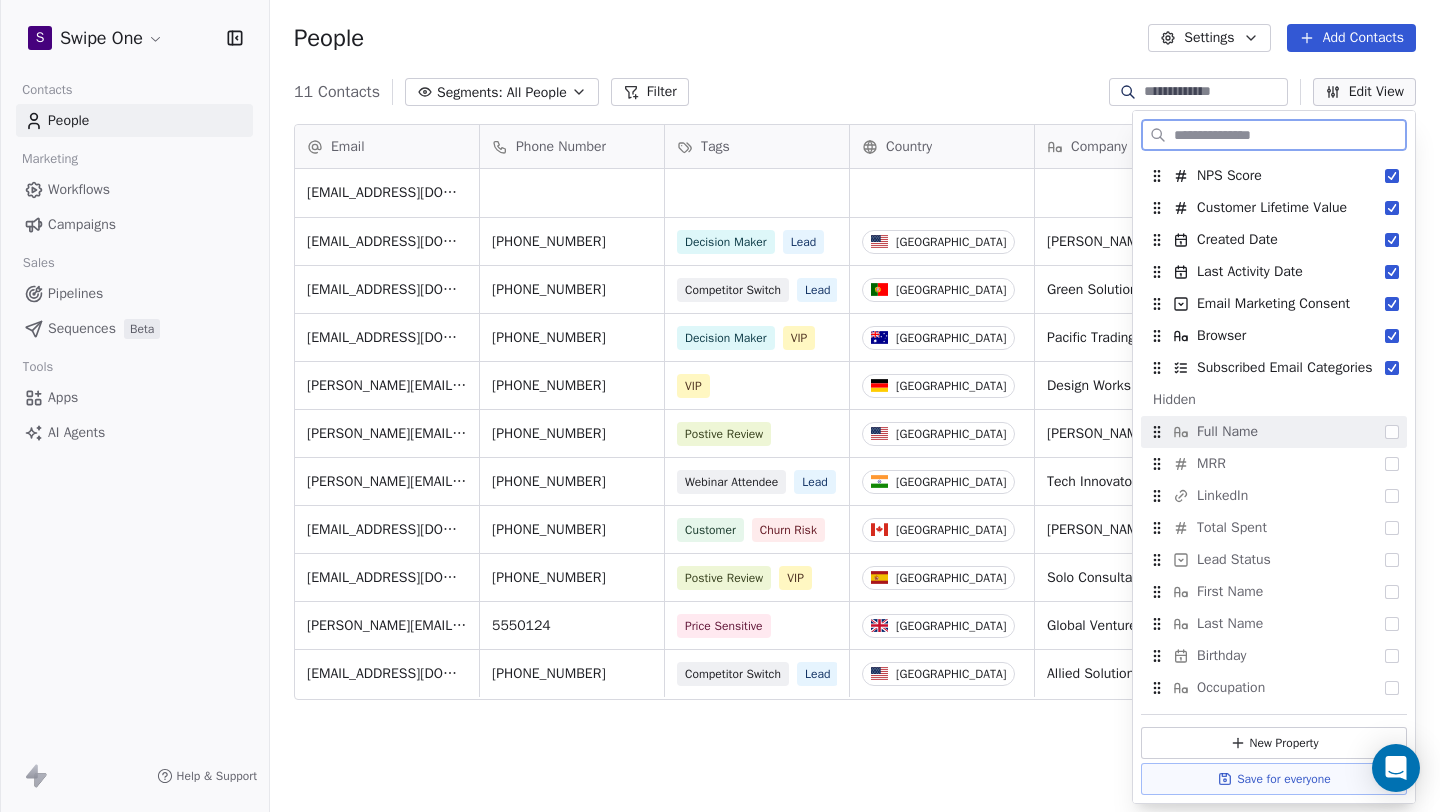 click on "Full Name" at bounding box center [1274, 432] 